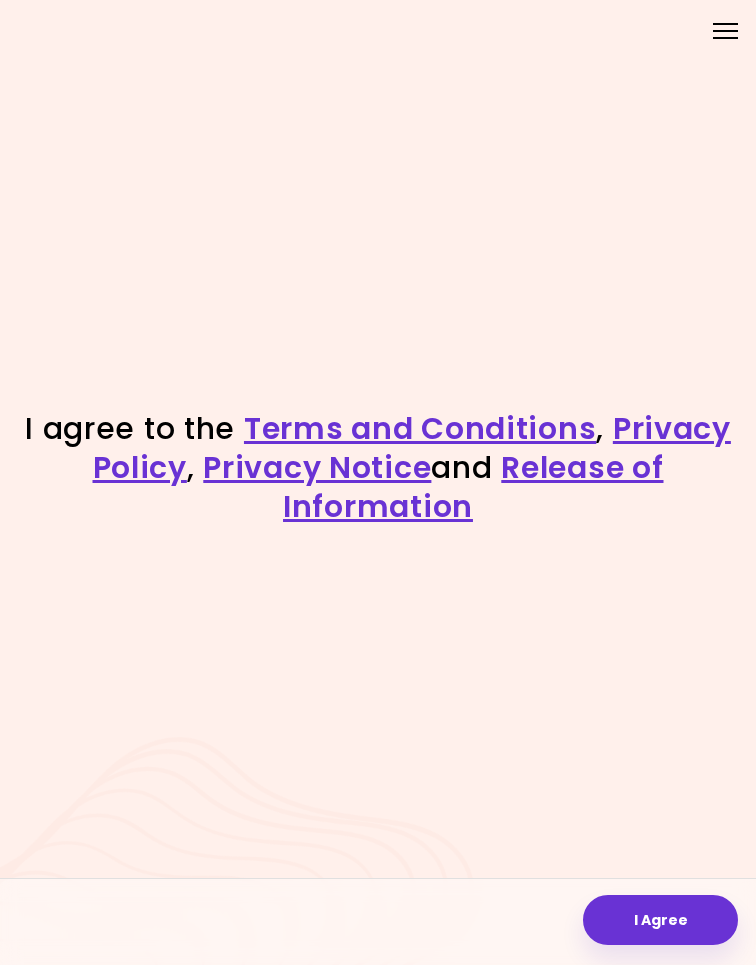 scroll, scrollTop: 0, scrollLeft: 0, axis: both 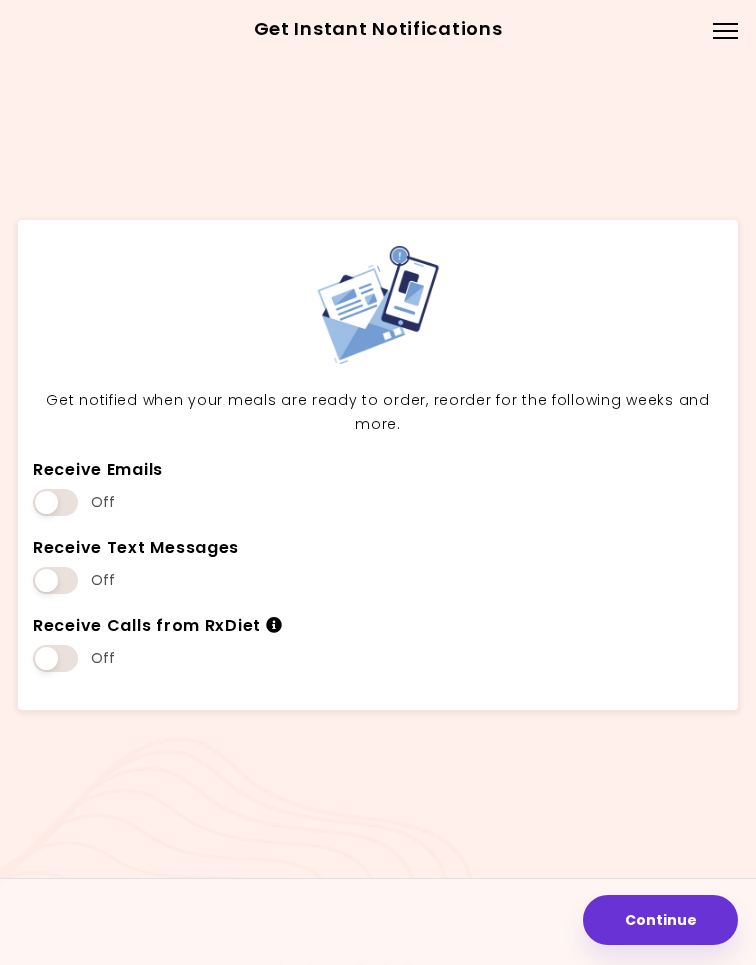 click on "Continue" at bounding box center (660, 920) 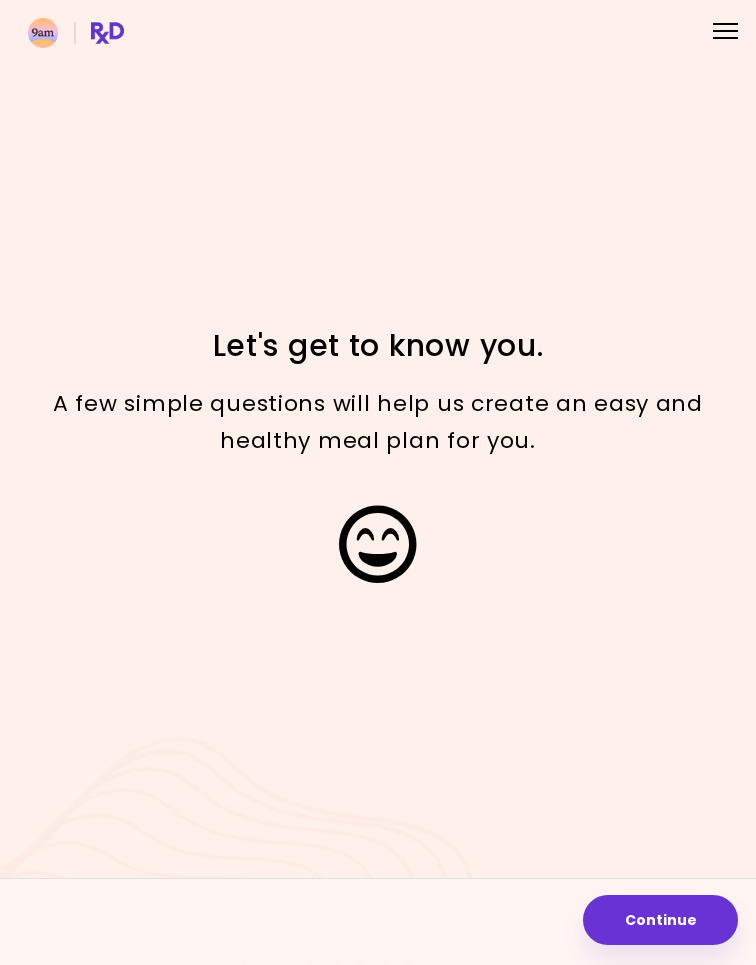 click on "Continue" at bounding box center [660, 920] 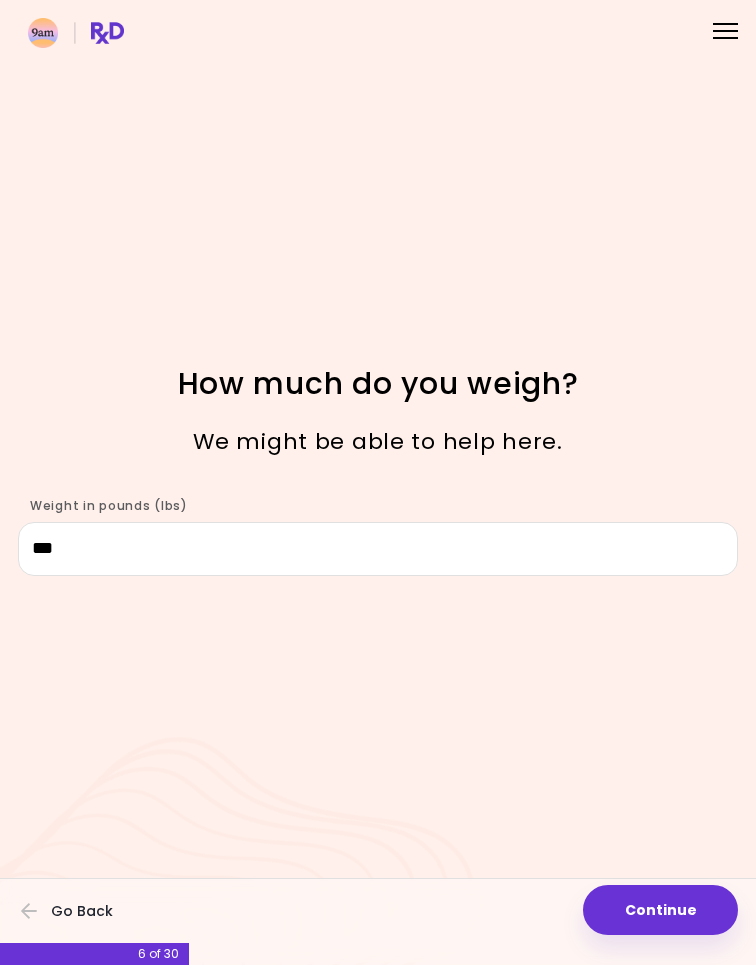 click on "Continue" at bounding box center (660, 910) 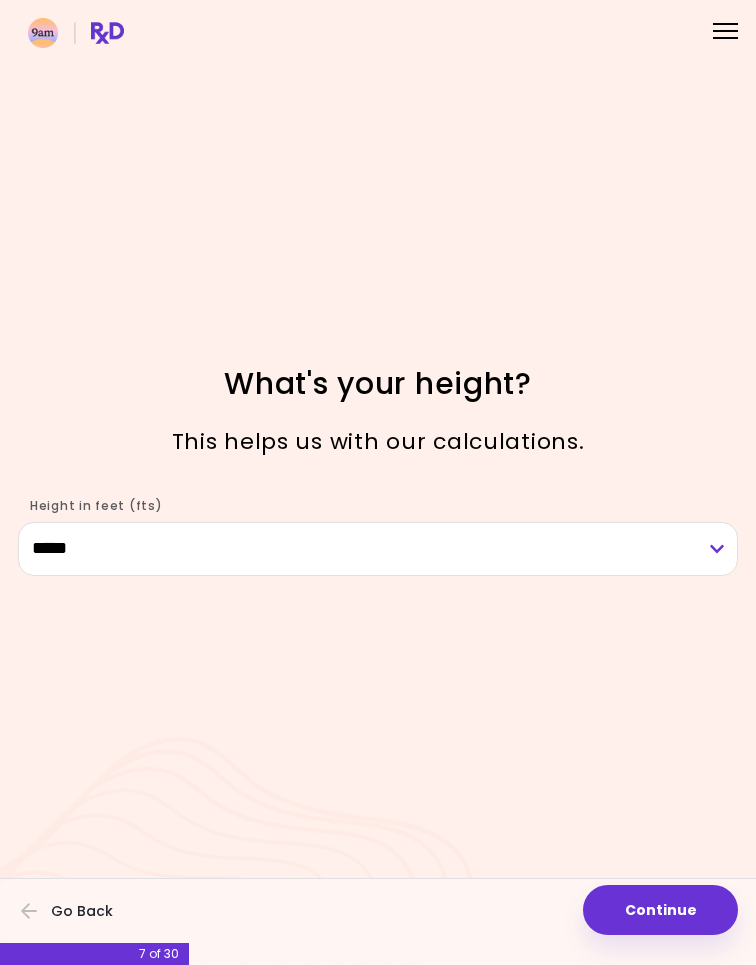 click on "Continue" at bounding box center (660, 910) 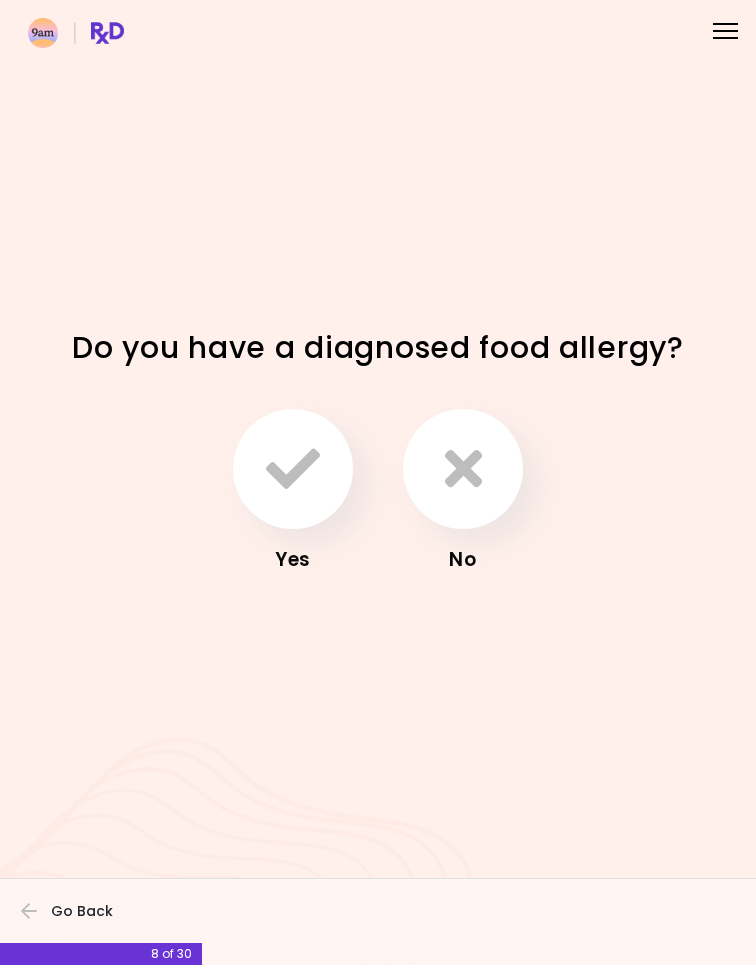 click at bounding box center [463, 469] 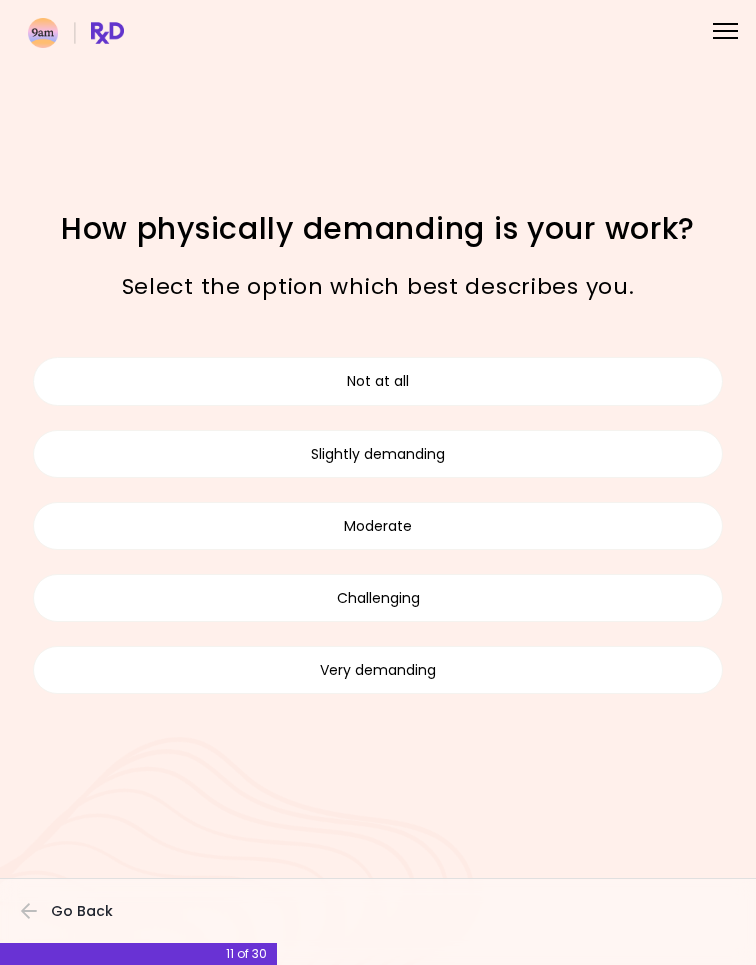 click on "Moderate" at bounding box center [378, 526] 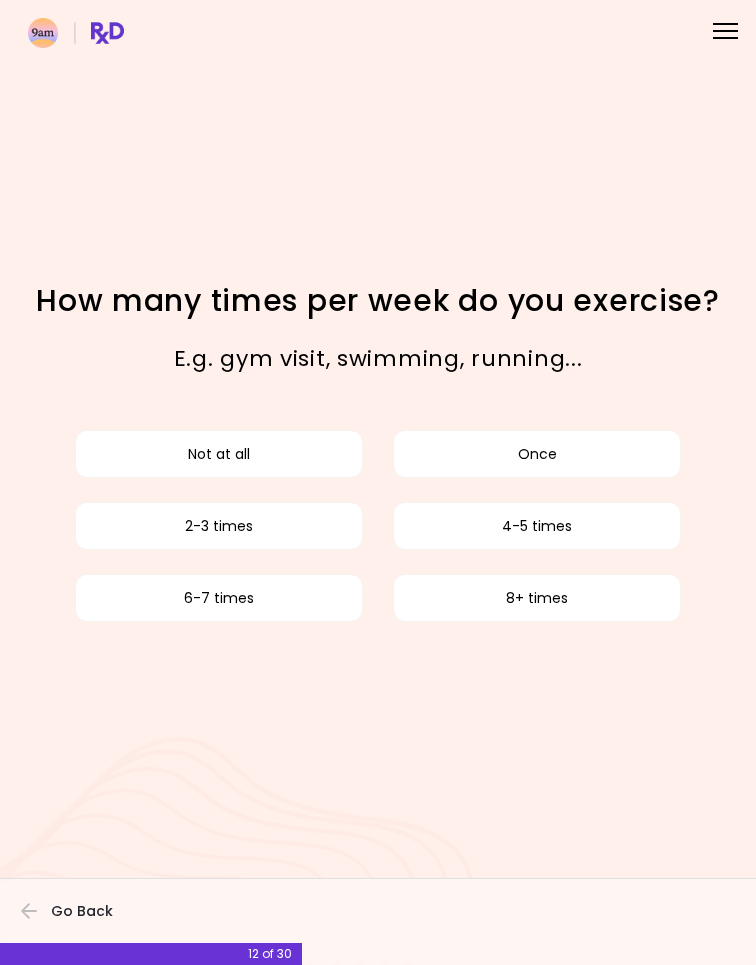 click on "4-5 times" at bounding box center (537, 526) 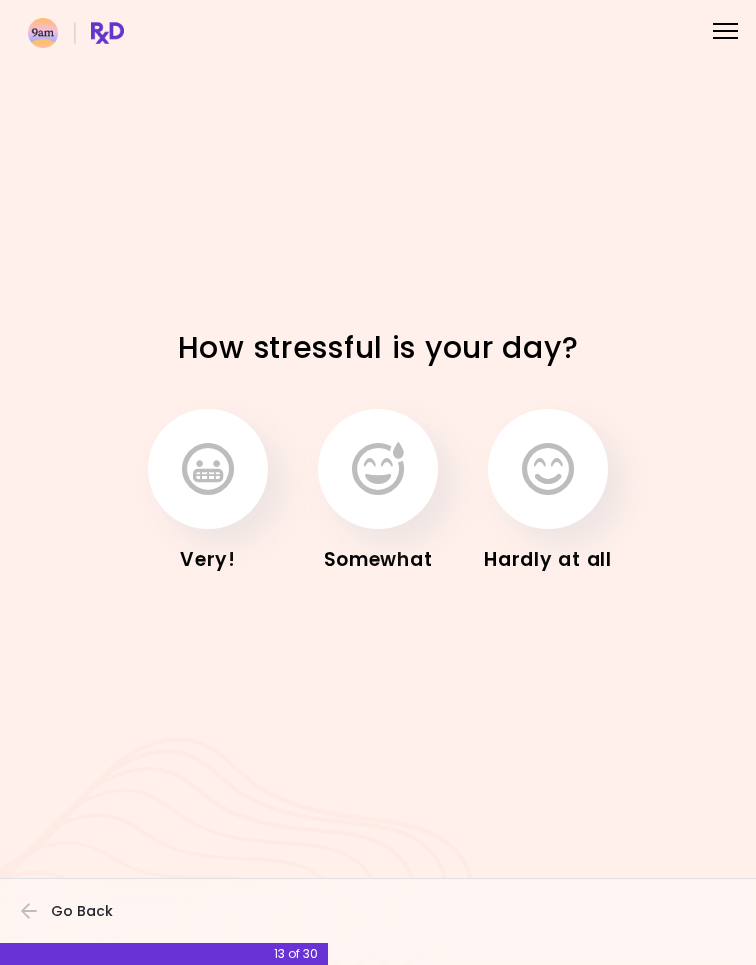 click at bounding box center (378, 469) 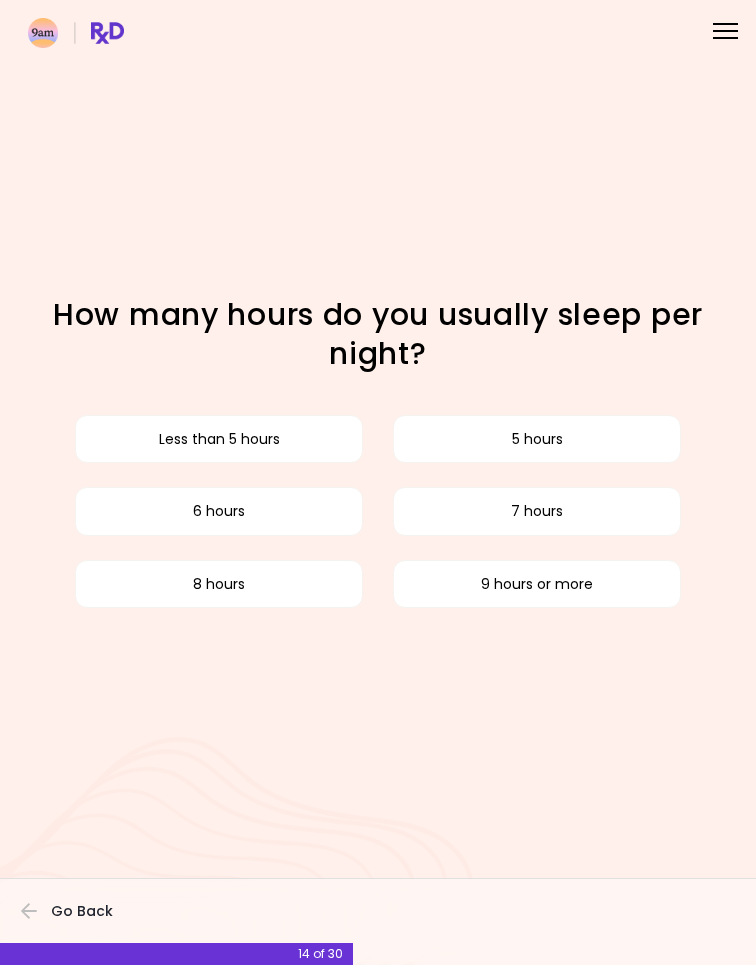 click on "7 hours" at bounding box center (537, 511) 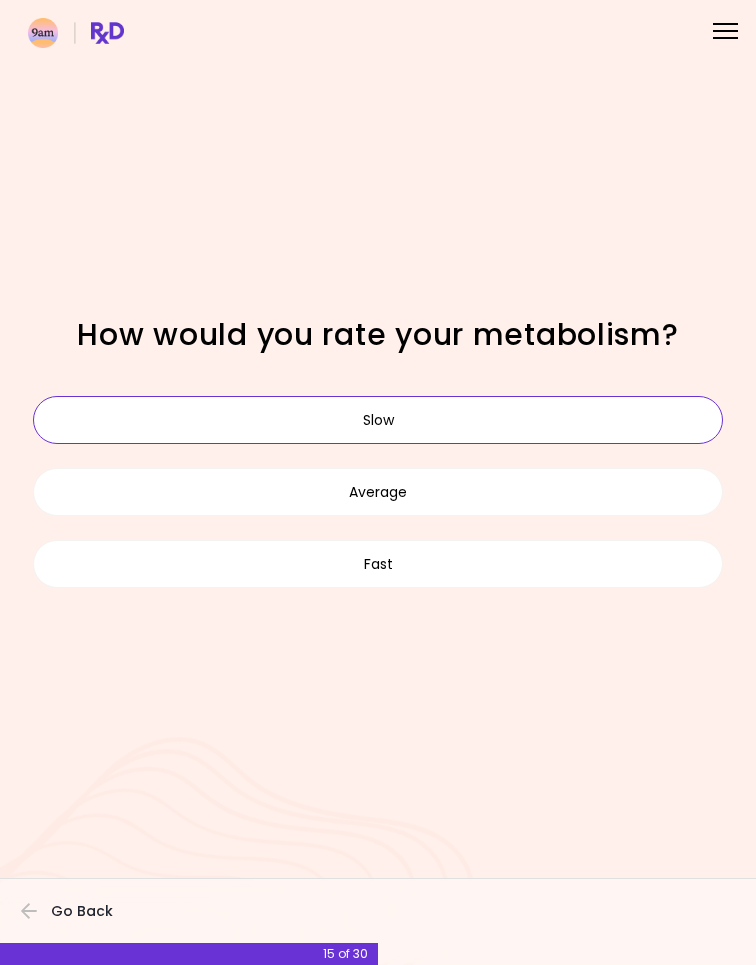 click on "Slow" at bounding box center [378, 420] 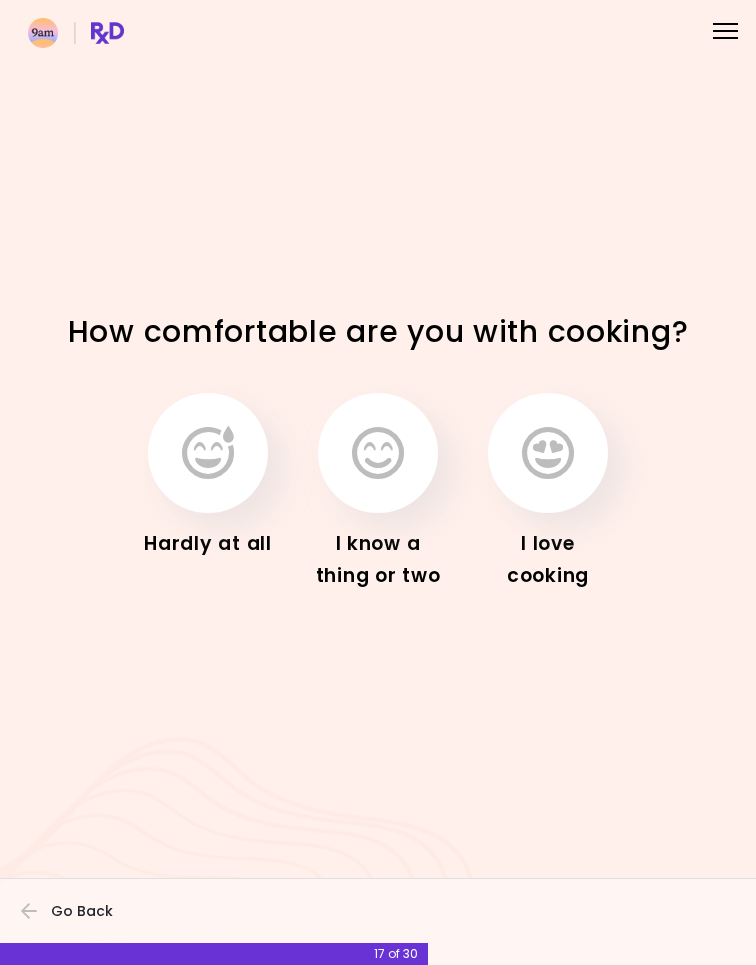 click at bounding box center [378, 453] 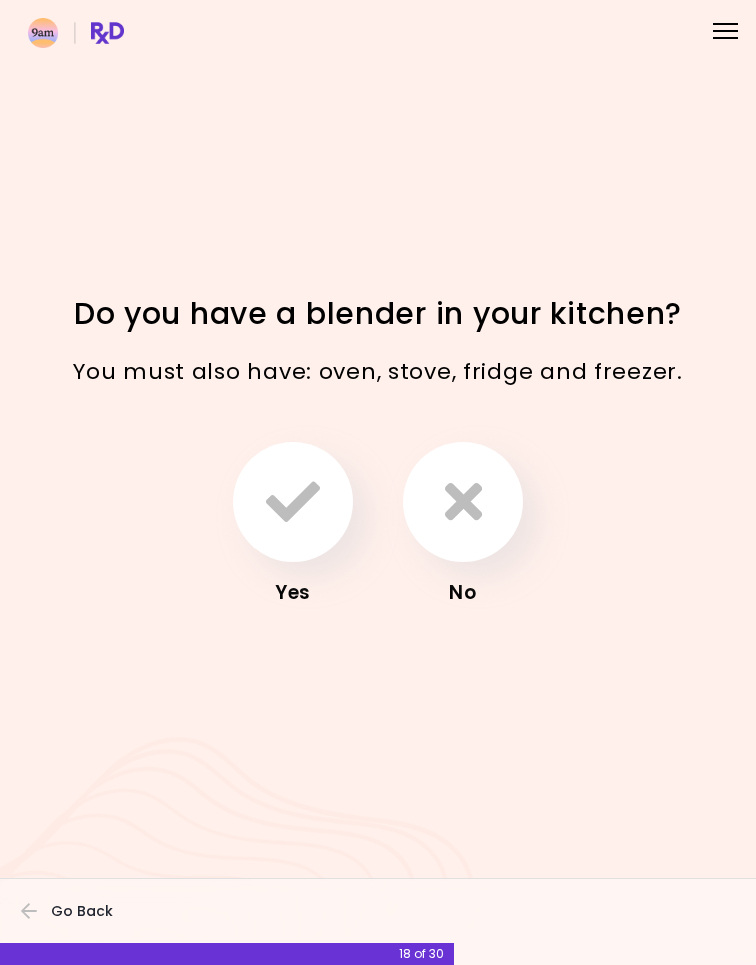 click at bounding box center [463, 502] 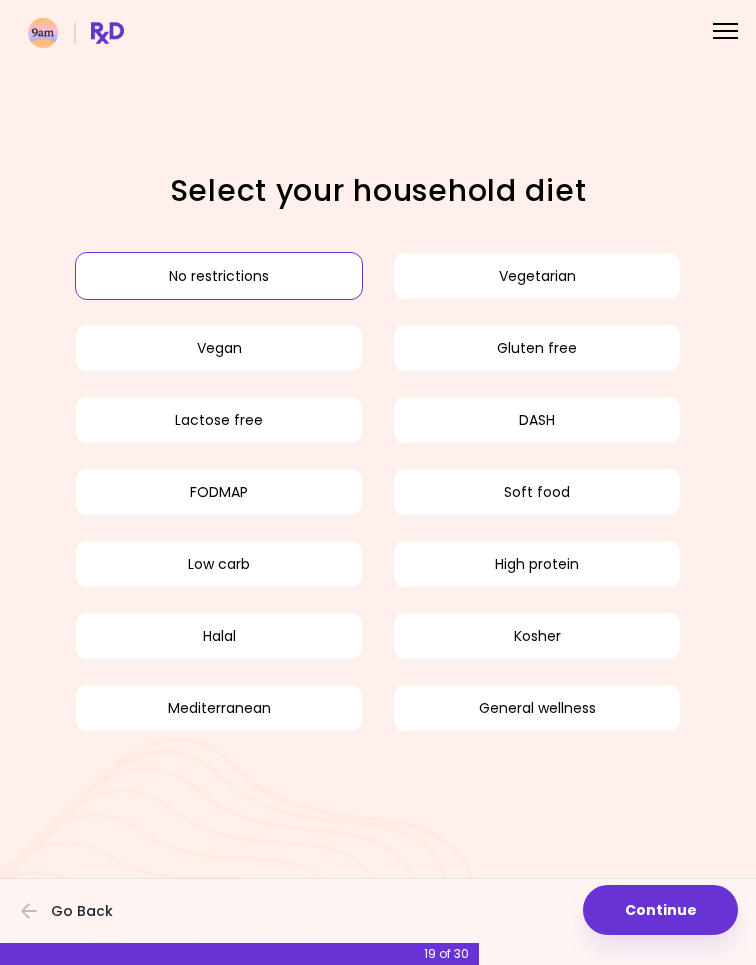 click on "No restrictions" at bounding box center (219, 276) 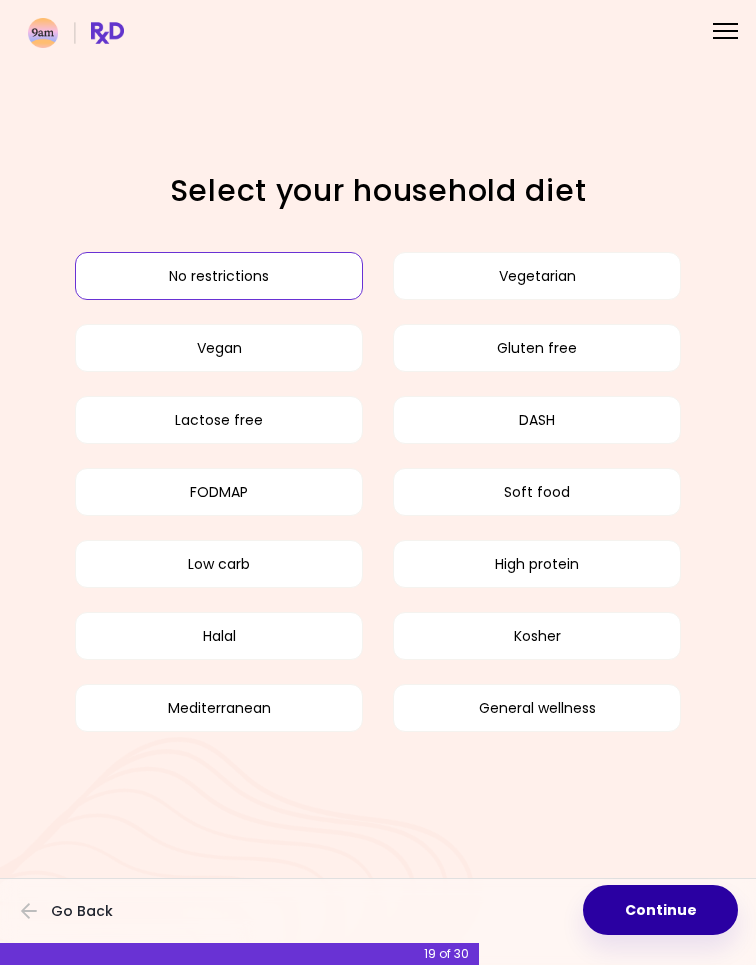 click on "Continue" at bounding box center (660, 910) 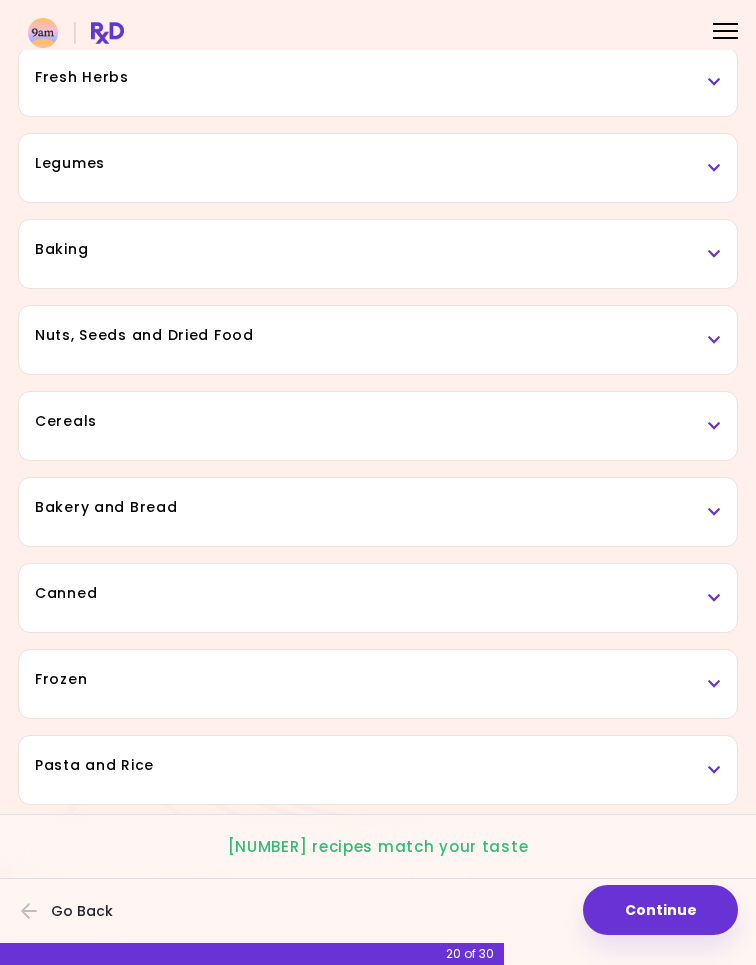 scroll, scrollTop: 778, scrollLeft: 0, axis: vertical 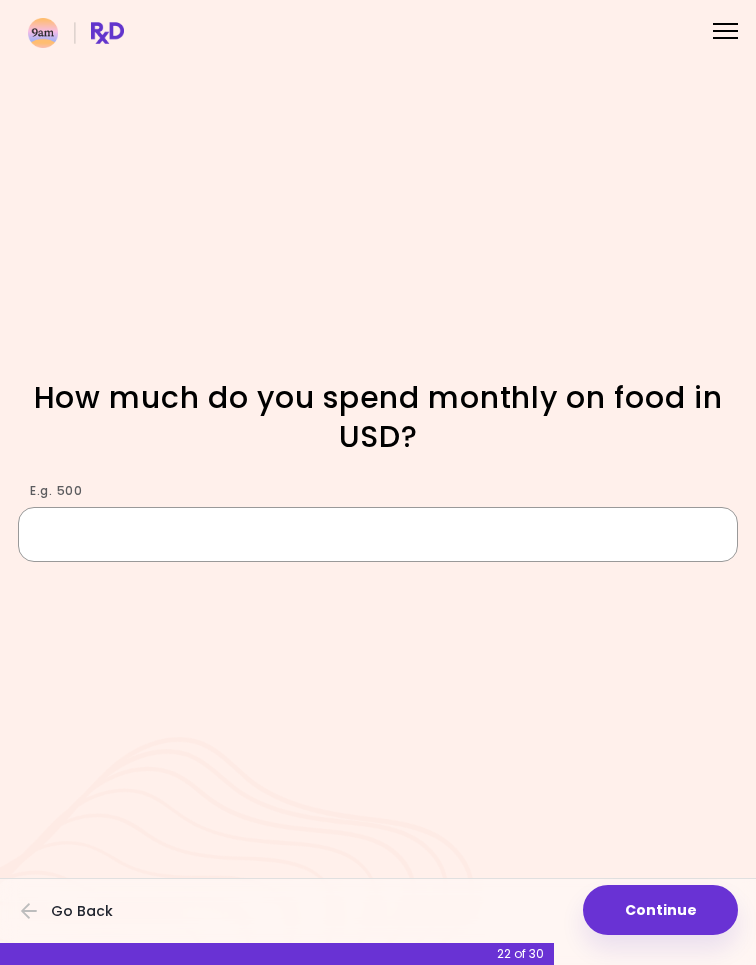 click on "E.g. 500" at bounding box center (378, 534) 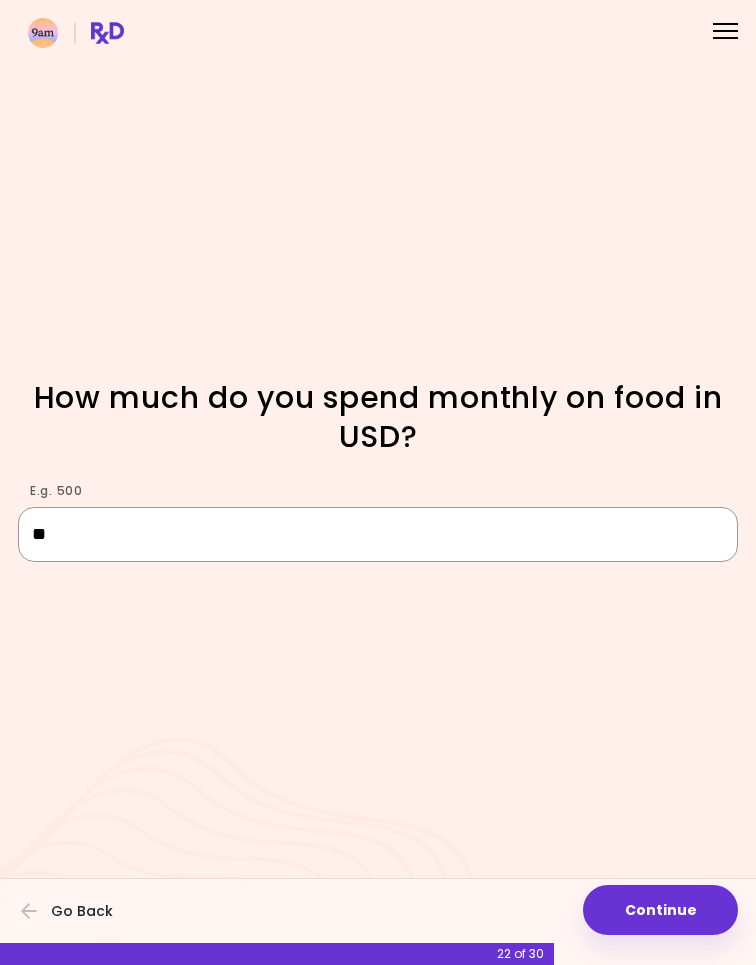 type on "***" 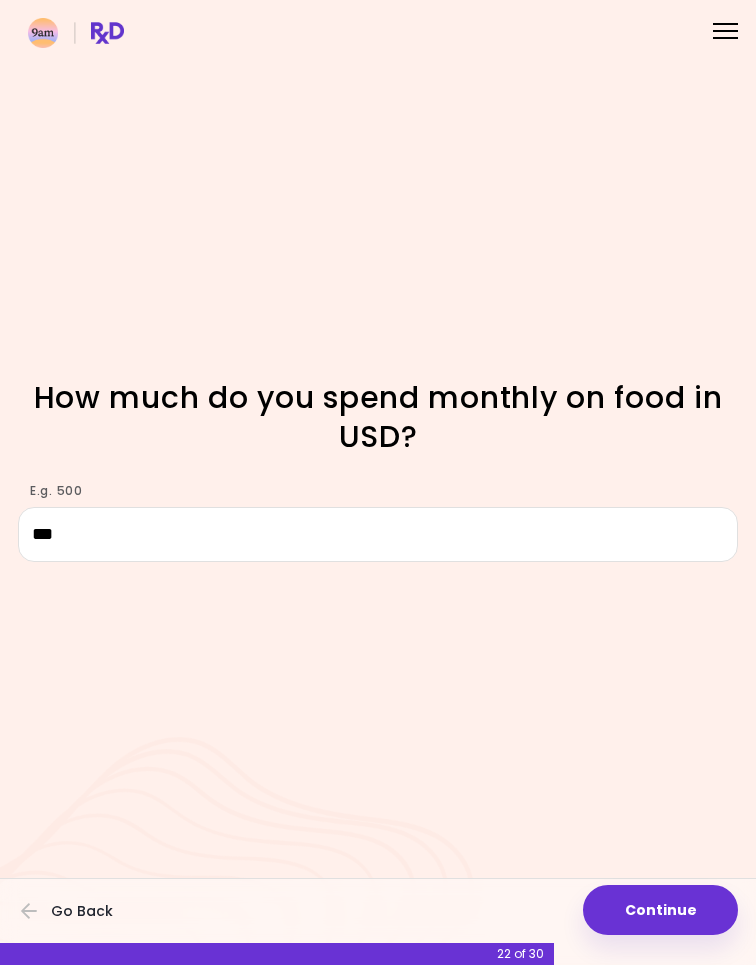 click on "Continue" at bounding box center [660, 910] 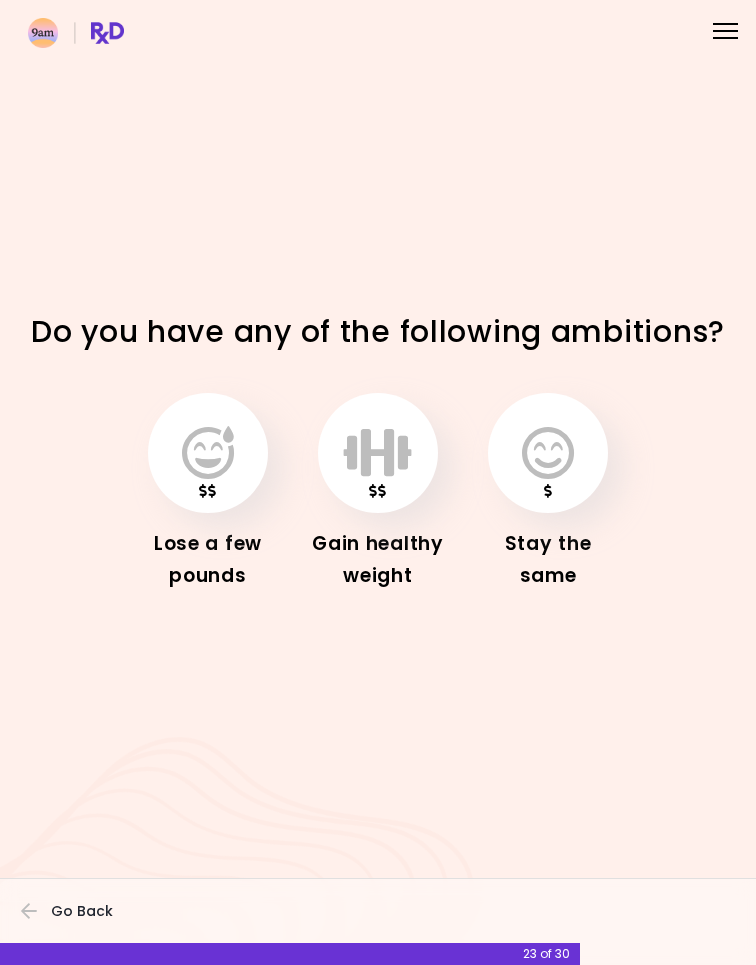 click at bounding box center [378, 453] 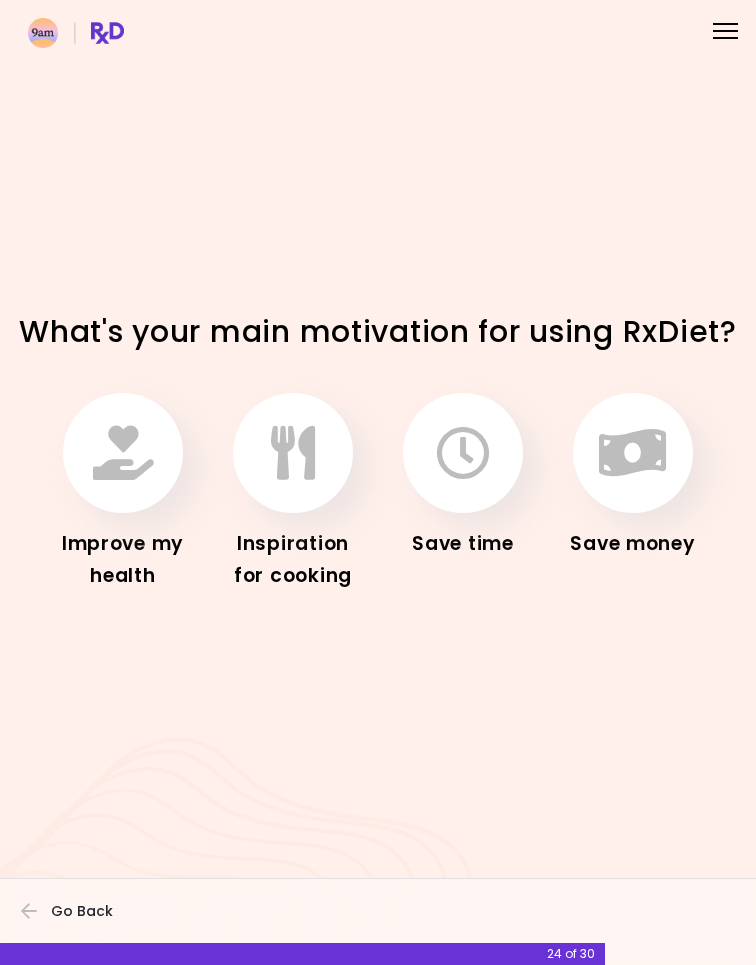 click at bounding box center [123, 453] 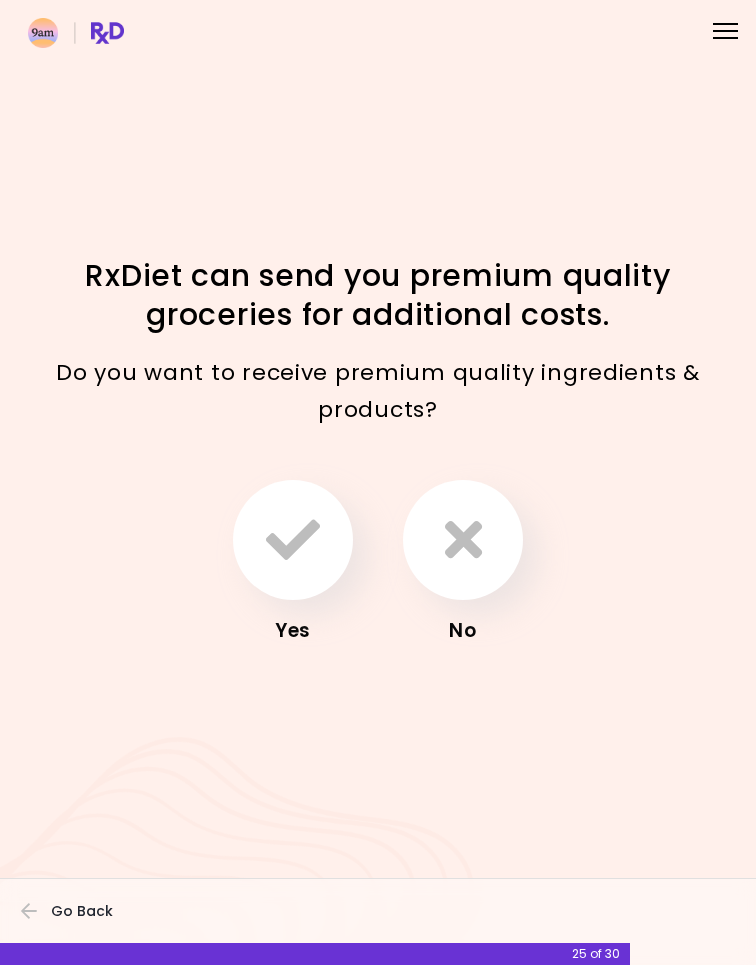 click at bounding box center [463, 540] 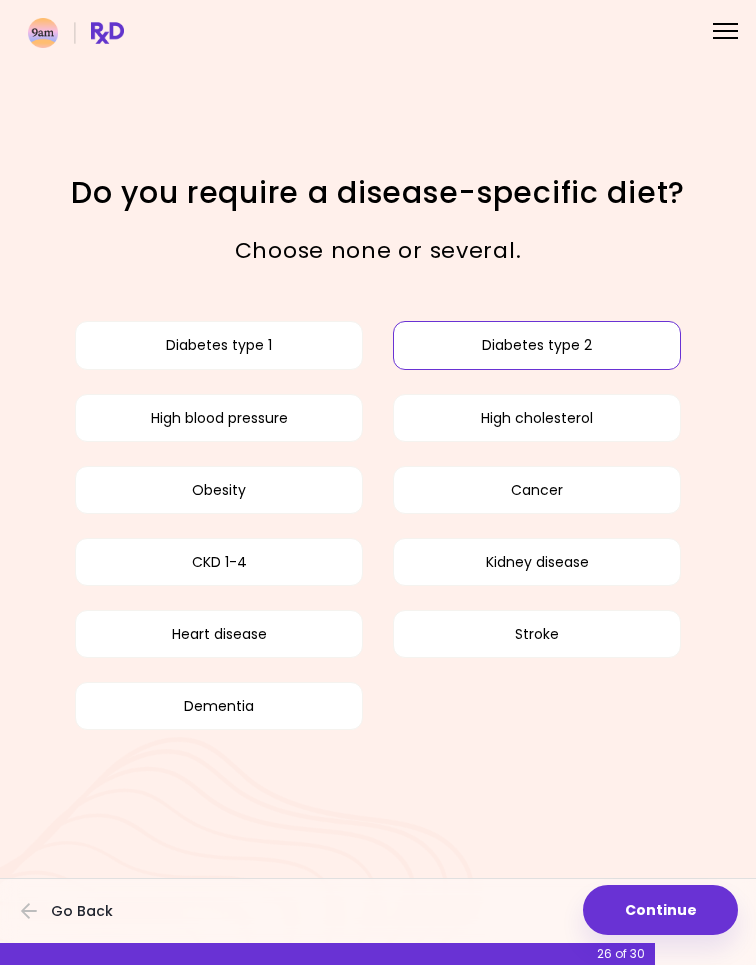 click on "Diabetes type 2" at bounding box center (537, 345) 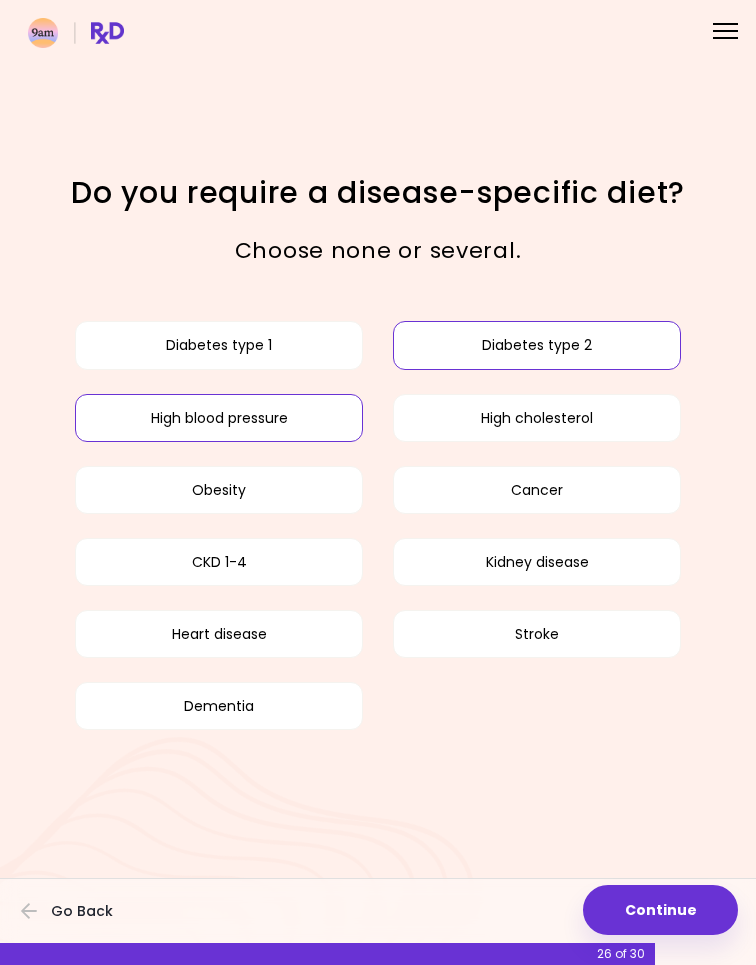 click on "Continue" at bounding box center [660, 910] 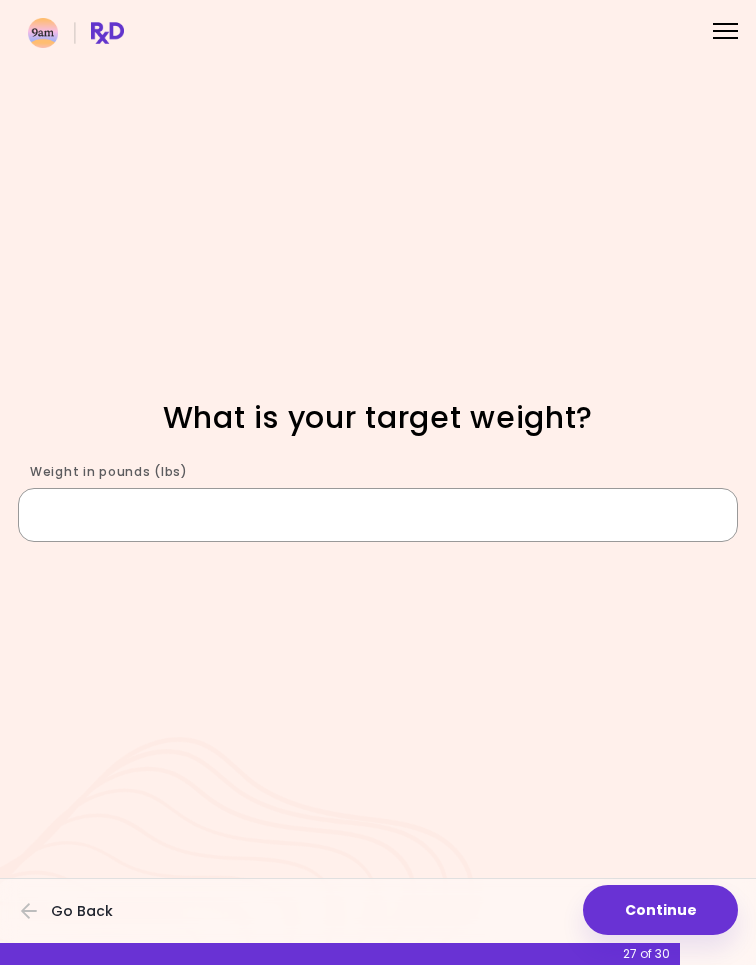 click on "Weight in pounds (lbs)" at bounding box center [378, 515] 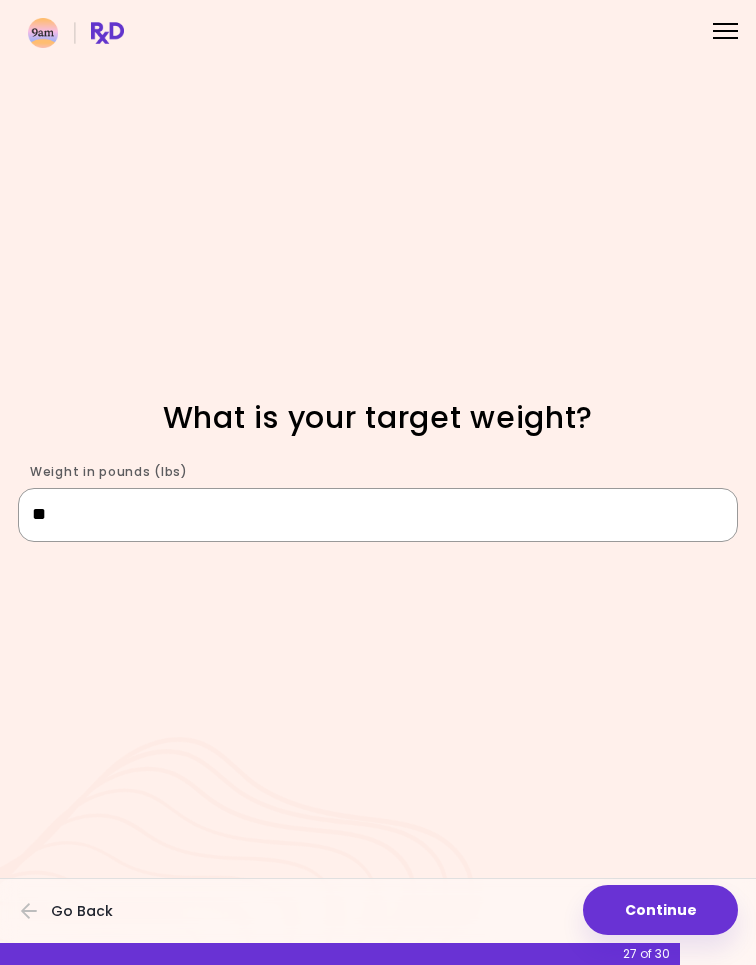 type on "***" 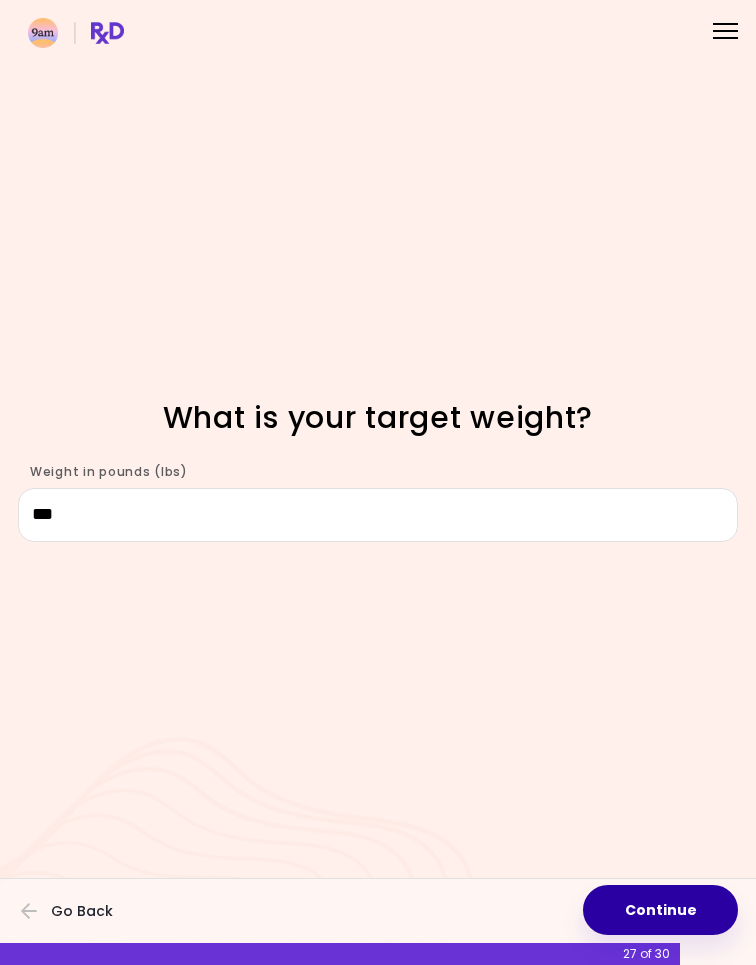 click on "Continue" at bounding box center (660, 910) 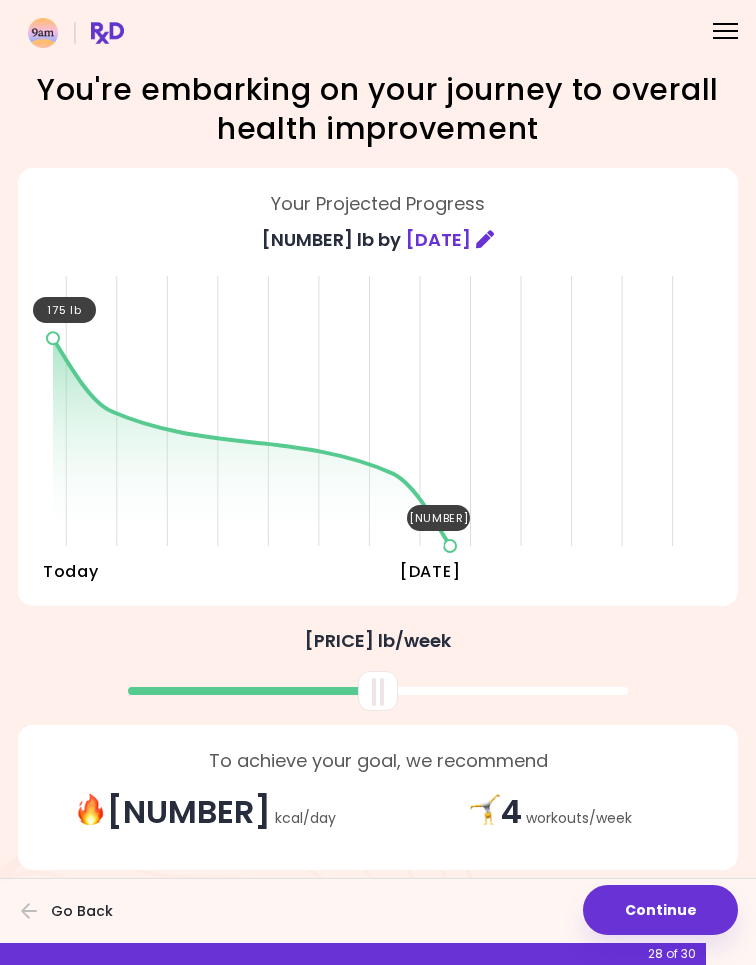 click on "Continue" at bounding box center [660, 910] 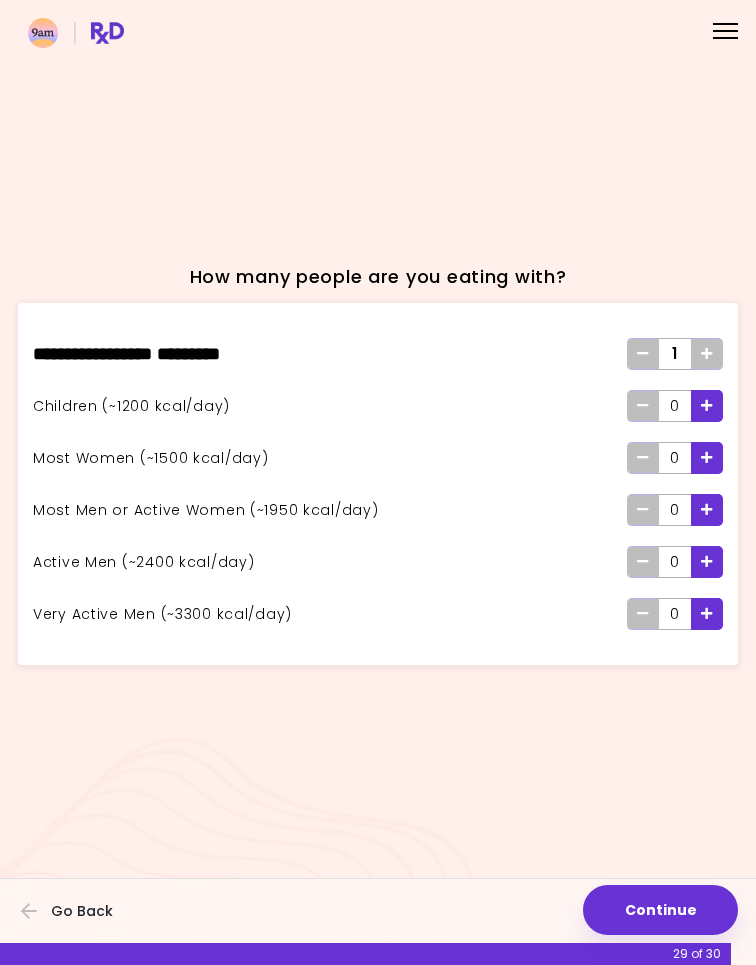 click on "Continue" at bounding box center [660, 910] 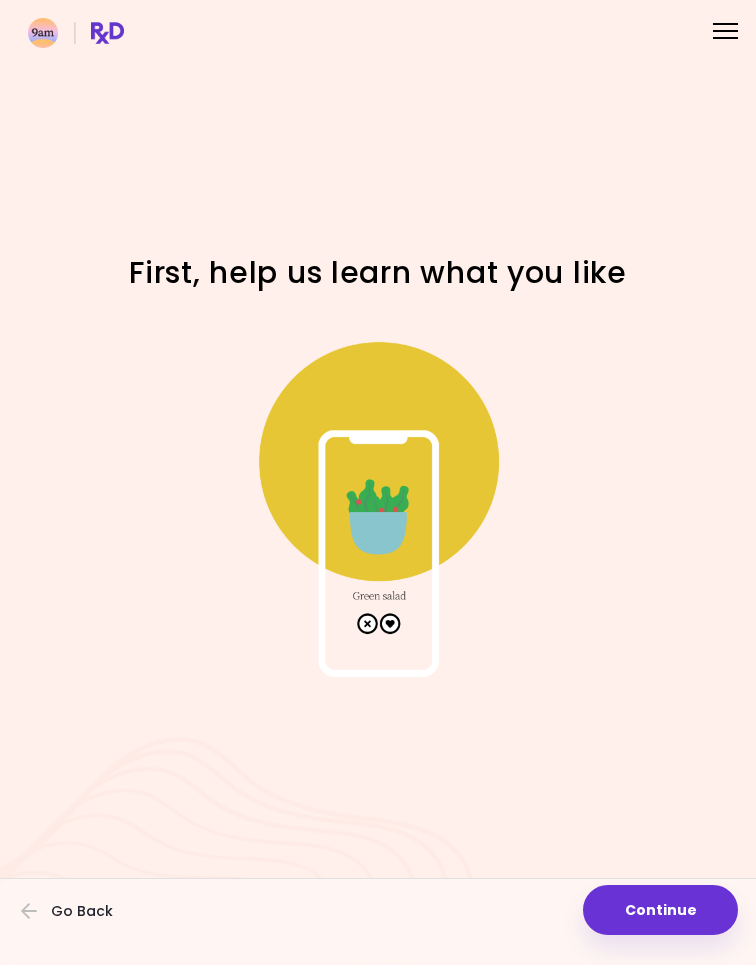 click on "Continue" at bounding box center (660, 910) 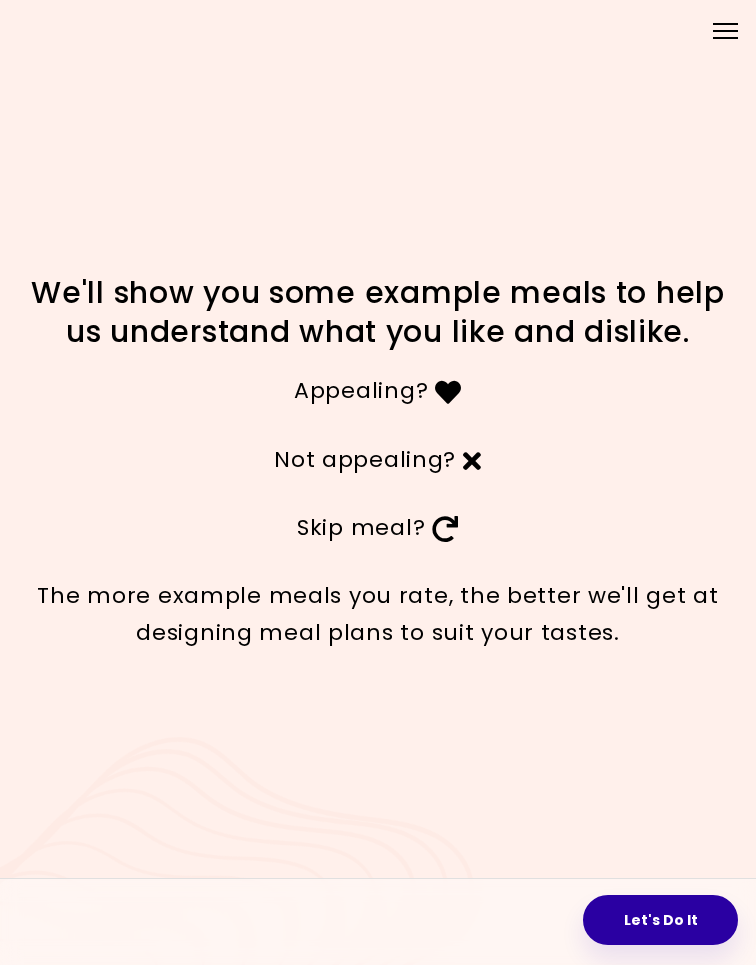 click on "Let's Do It" at bounding box center [660, 920] 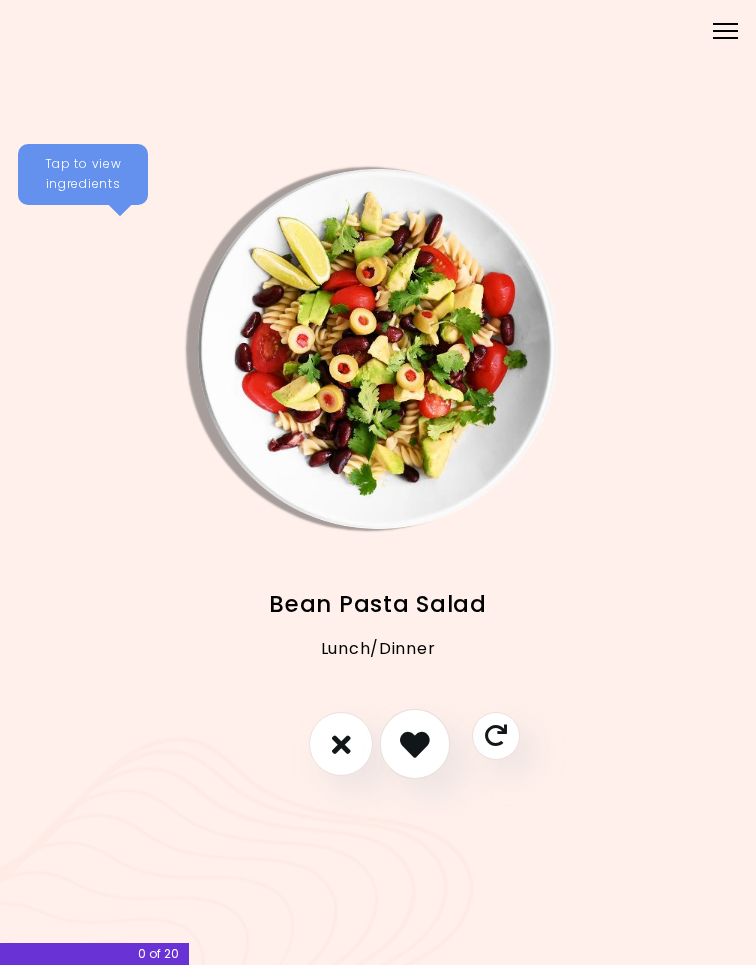 click at bounding box center [415, 744] 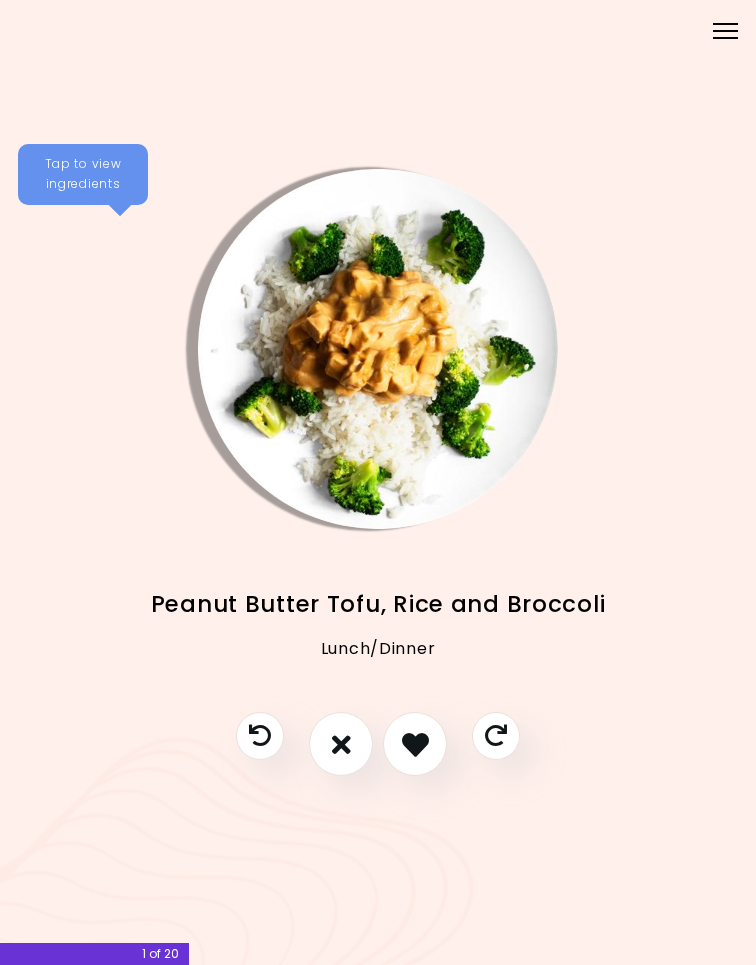 click at bounding box center [415, 744] 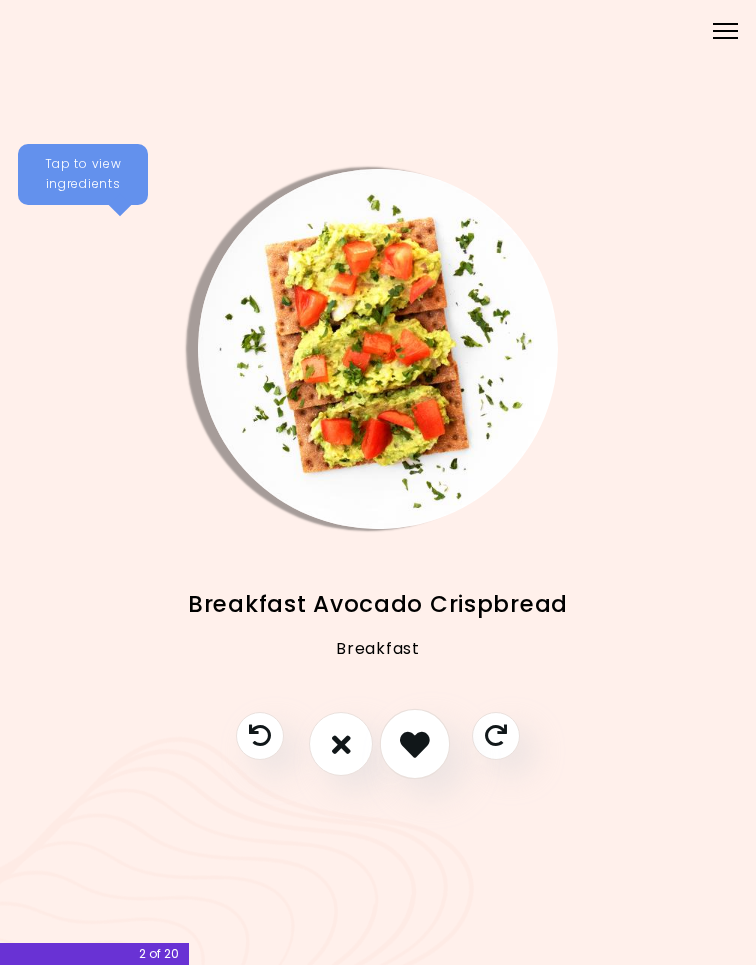 click at bounding box center (415, 744) 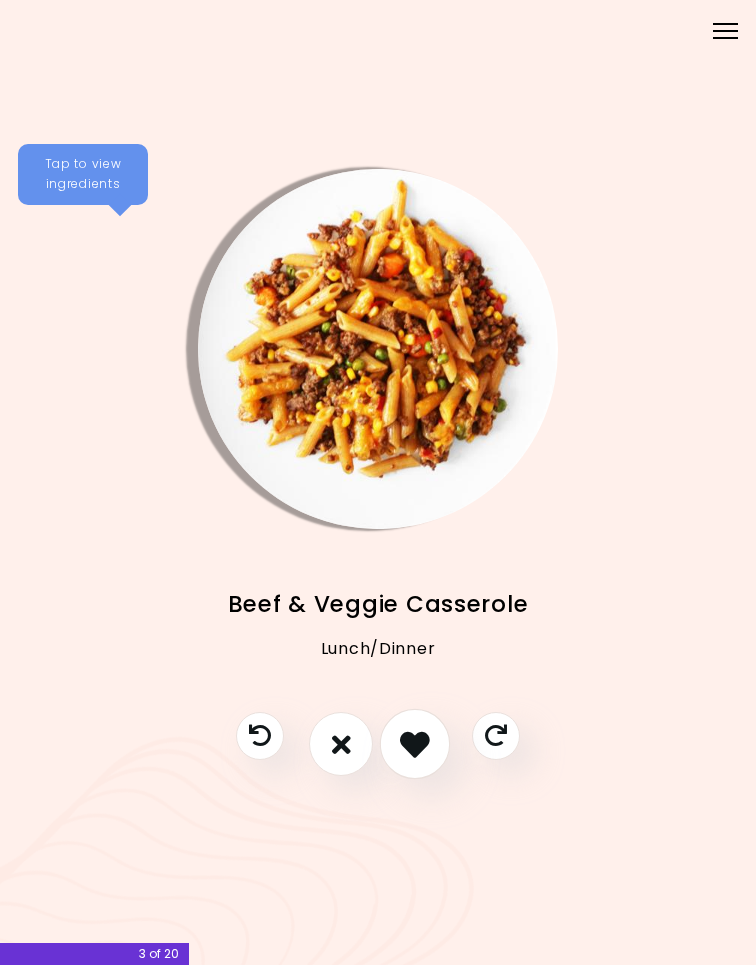 click at bounding box center (415, 744) 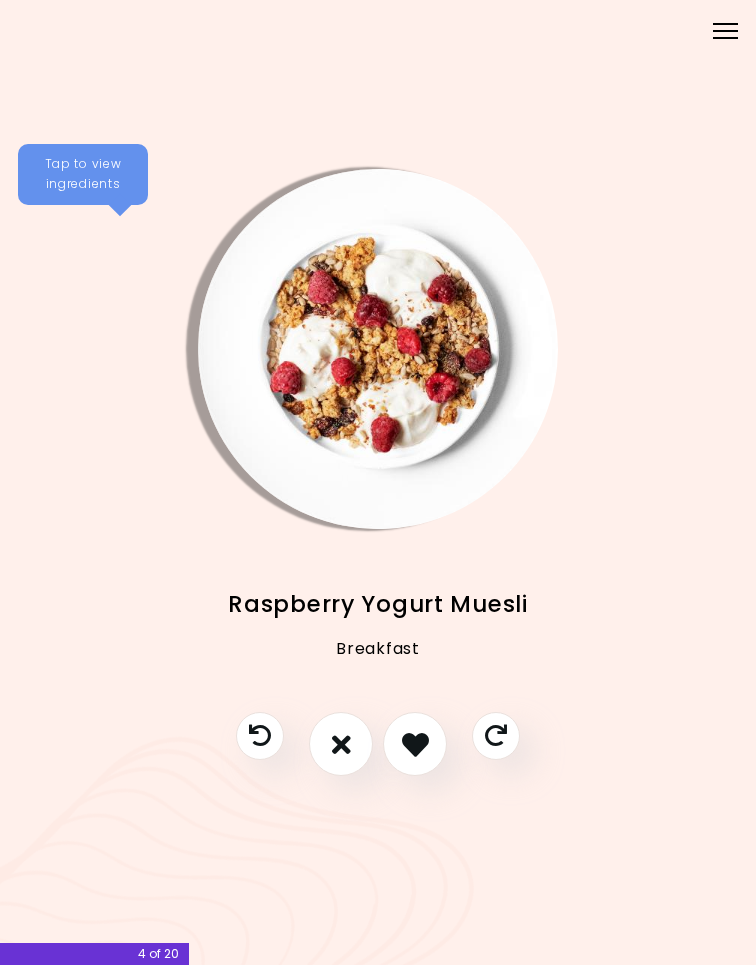 click at bounding box center [341, 744] 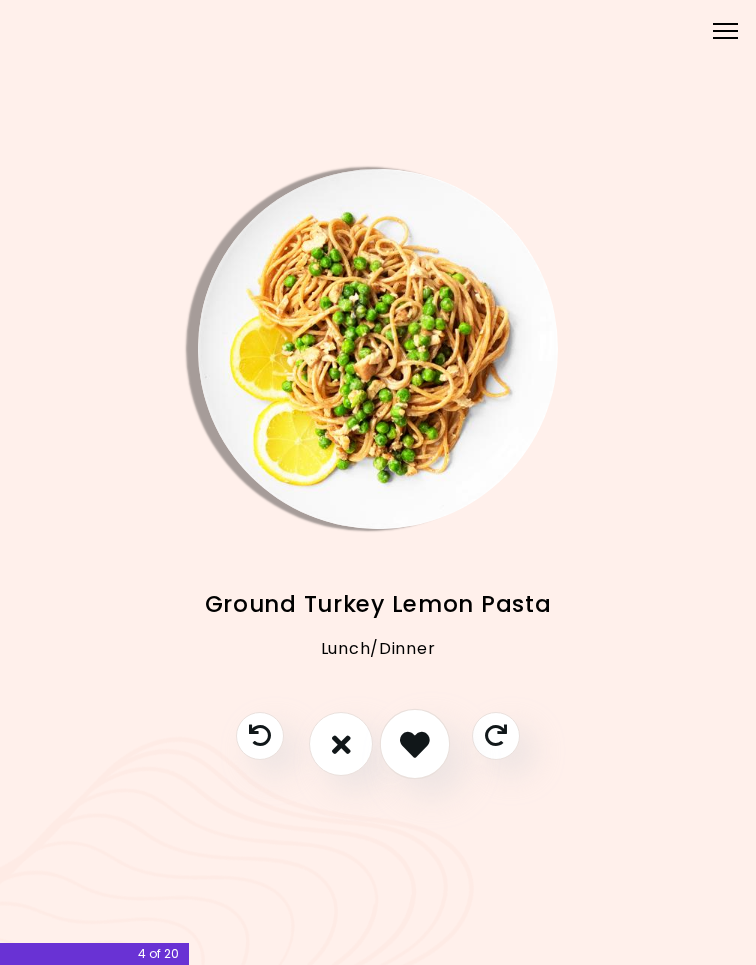click at bounding box center [415, 744] 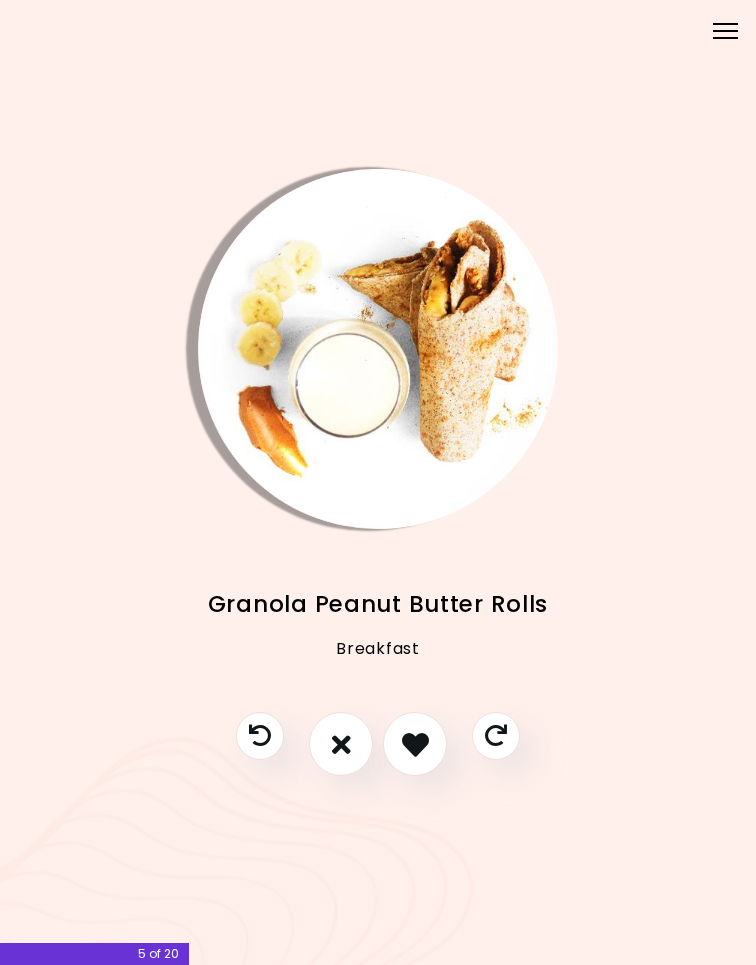 click at bounding box center [415, 744] 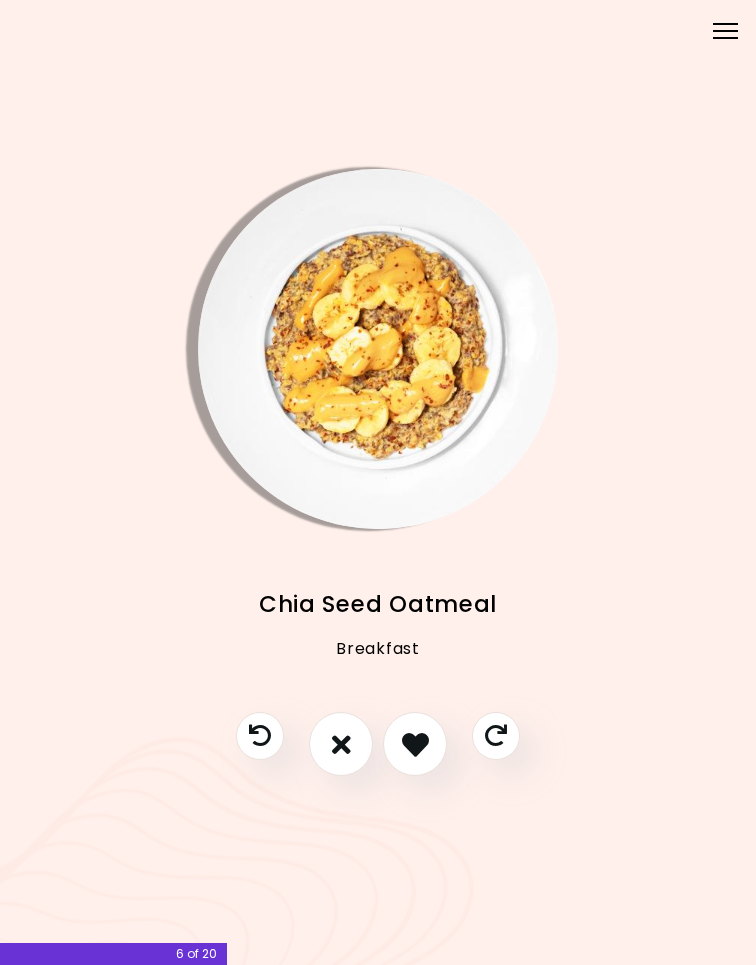 click at bounding box center (415, 744) 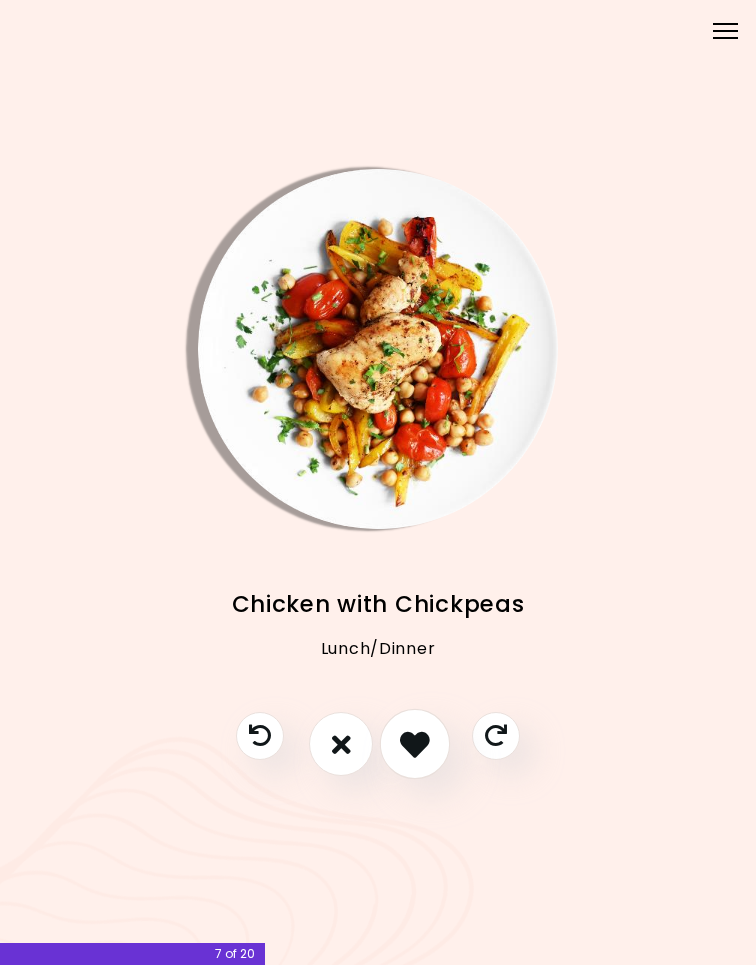 click at bounding box center (415, 744) 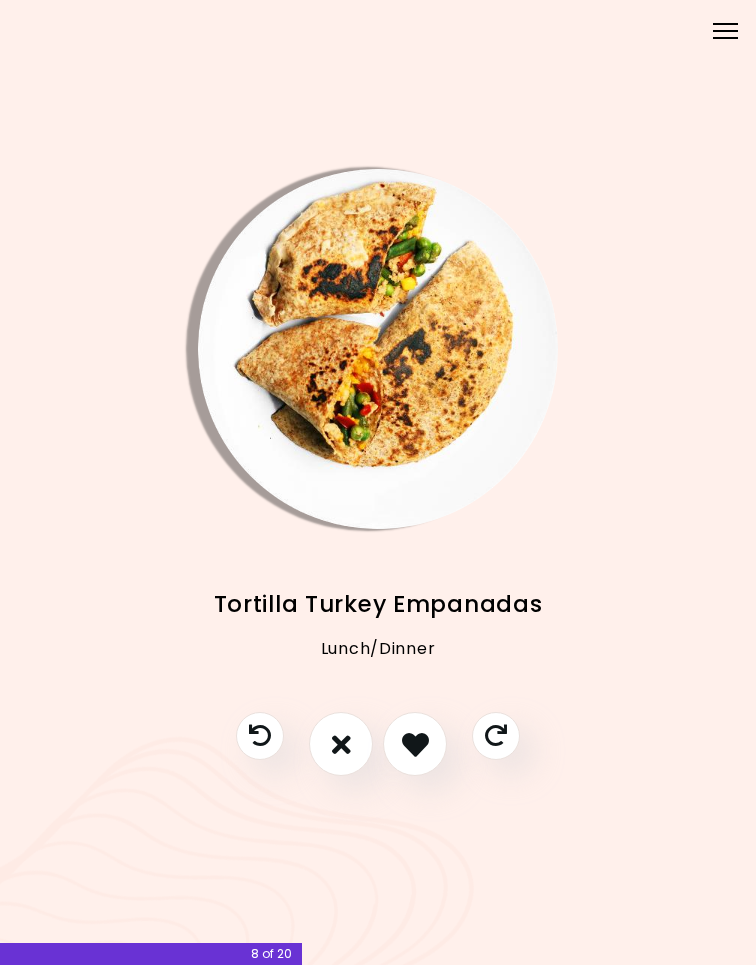 click at bounding box center [415, 744] 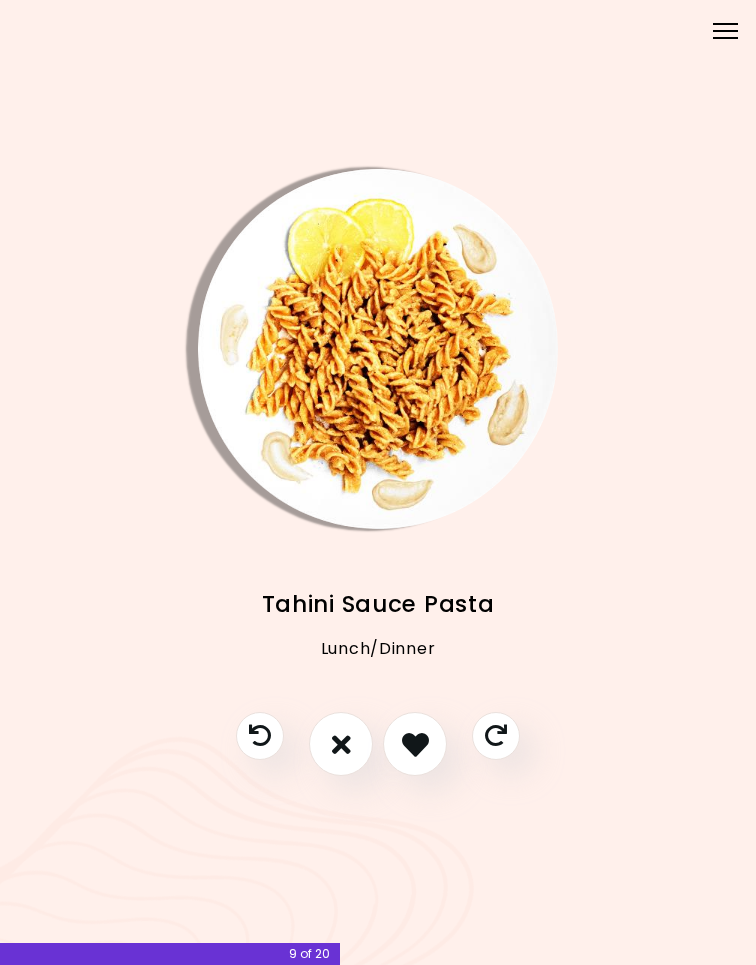 click at bounding box center [415, 744] 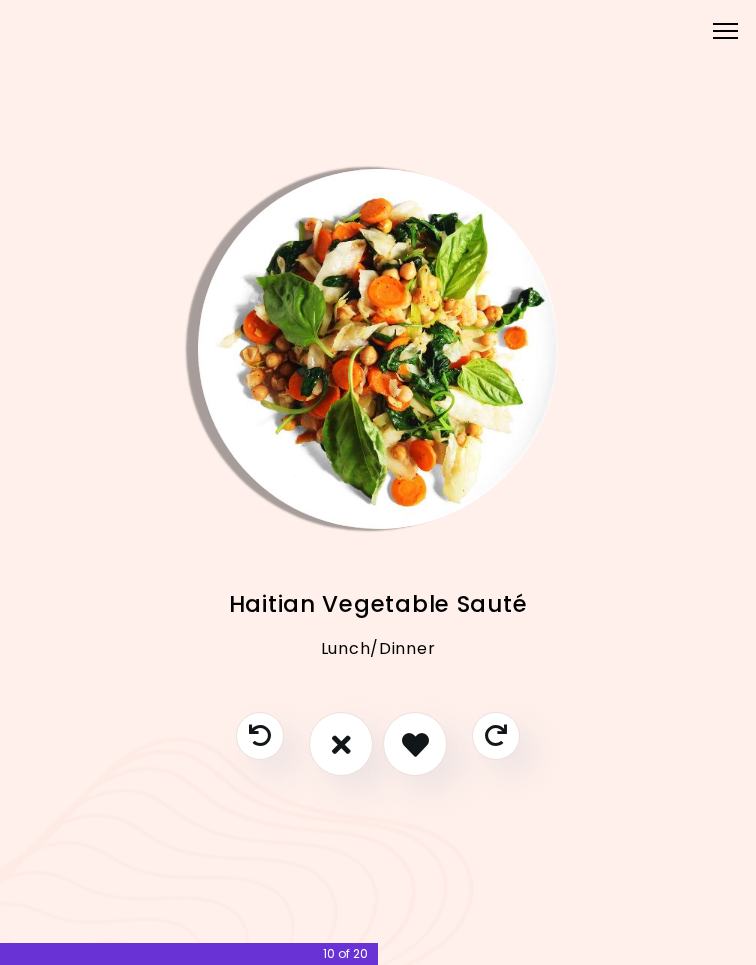 click at bounding box center (415, 744) 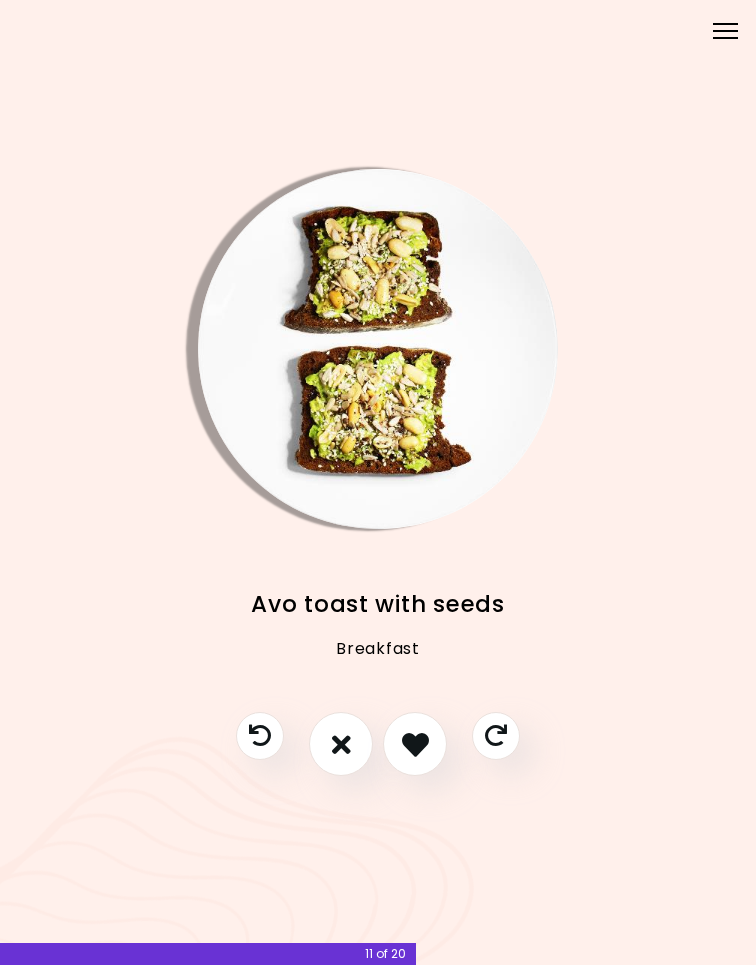 click at bounding box center [415, 744] 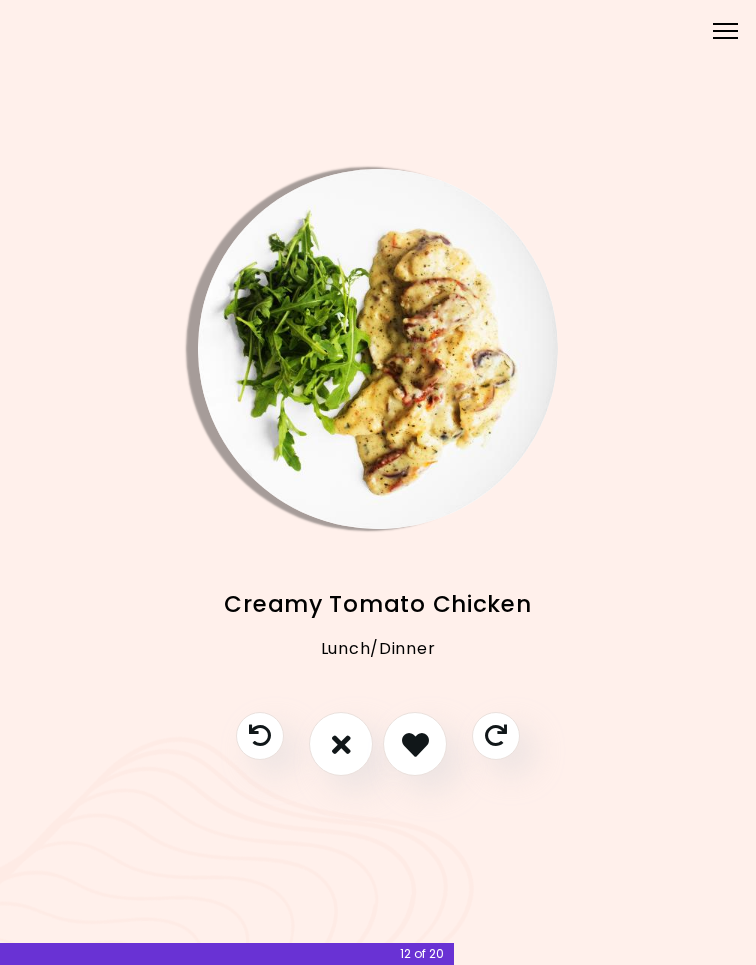 click at bounding box center (415, 744) 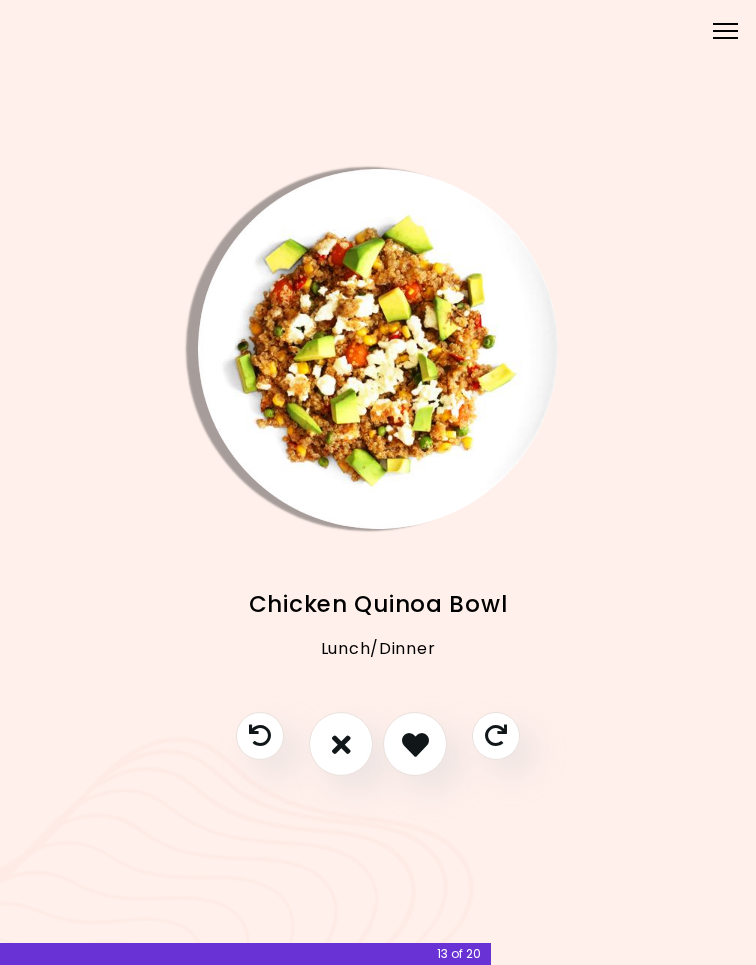 click at bounding box center [415, 744] 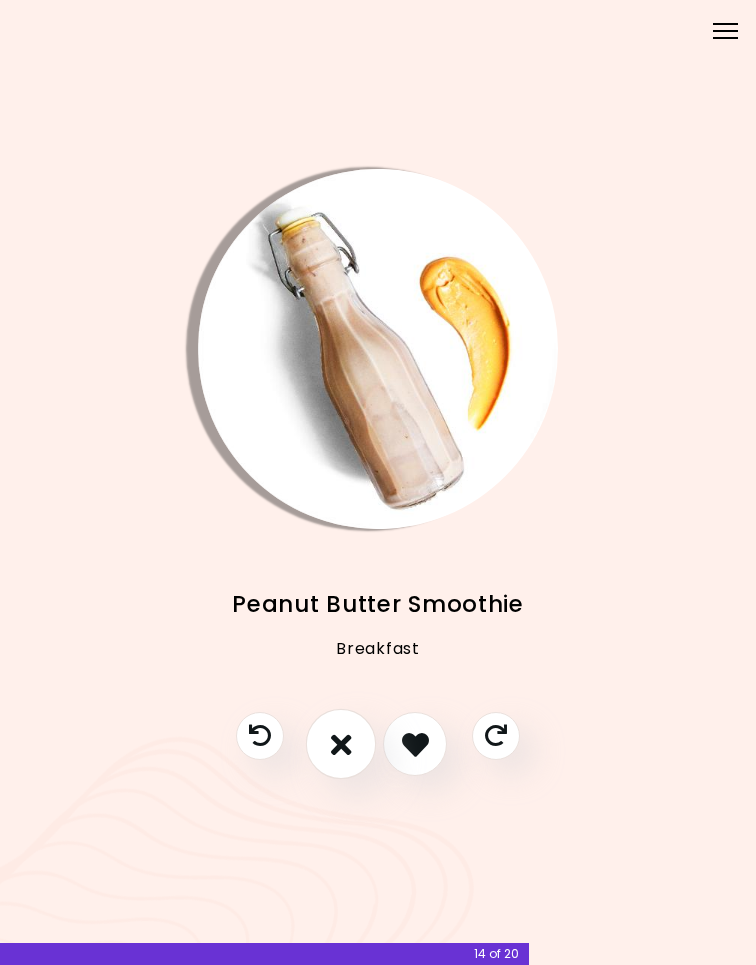 click at bounding box center (341, 744) 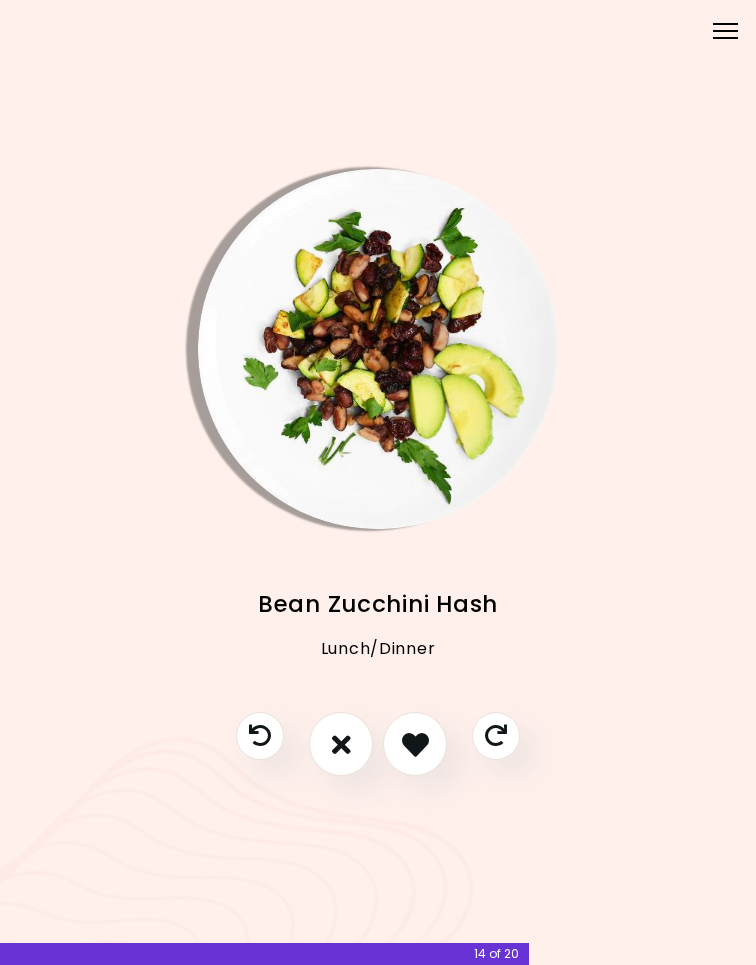 click at bounding box center [415, 744] 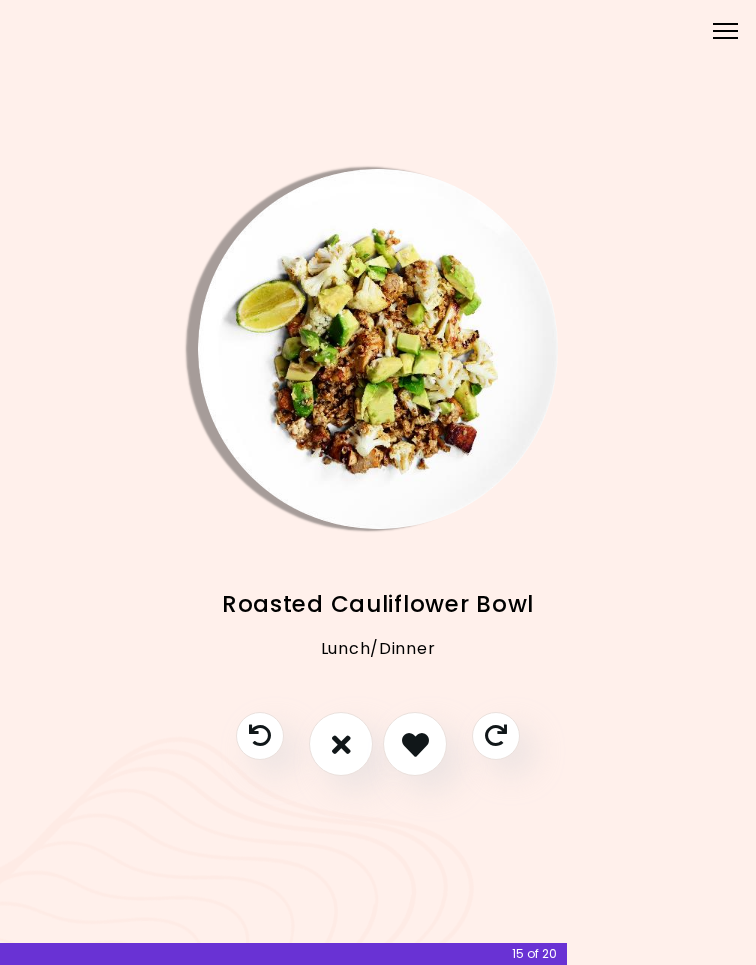click at bounding box center [415, 744] 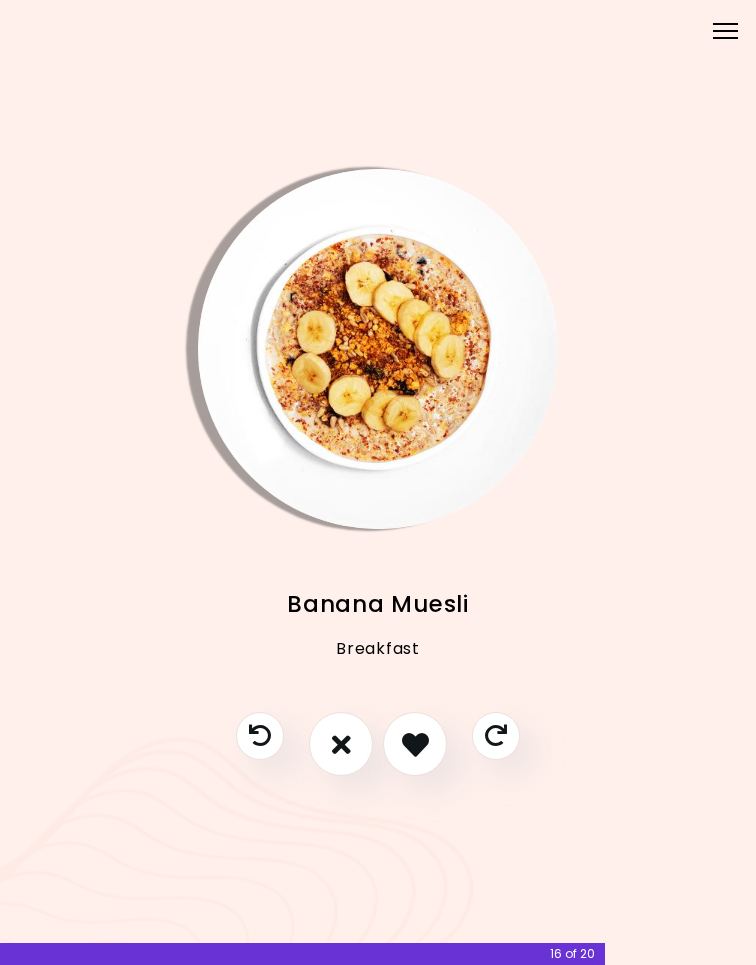 click at bounding box center (415, 744) 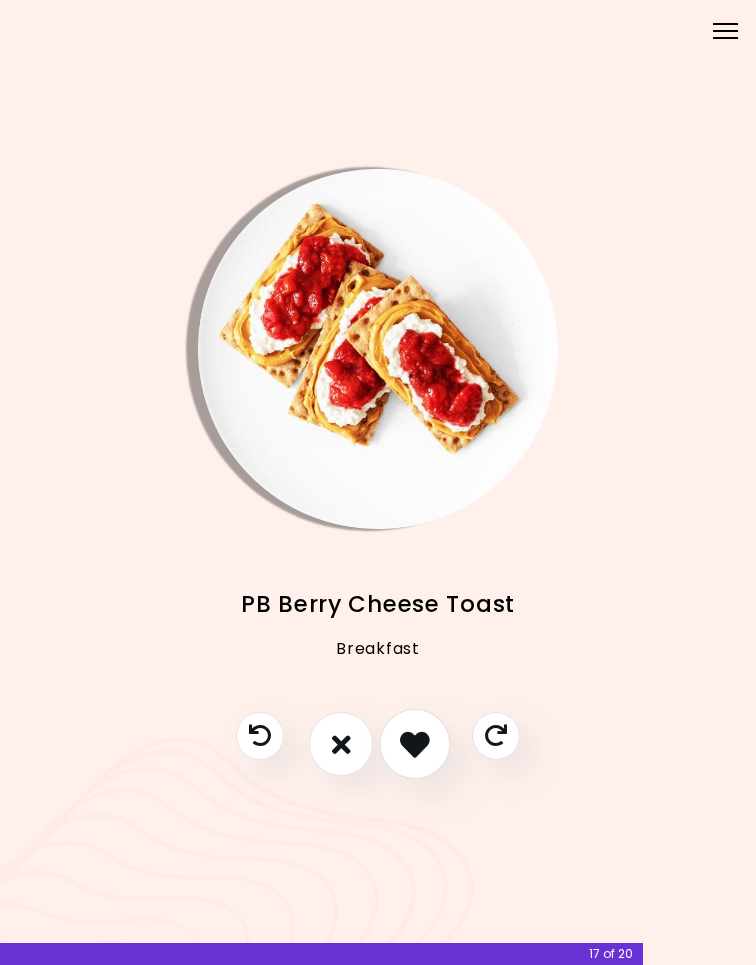 click at bounding box center [415, 744] 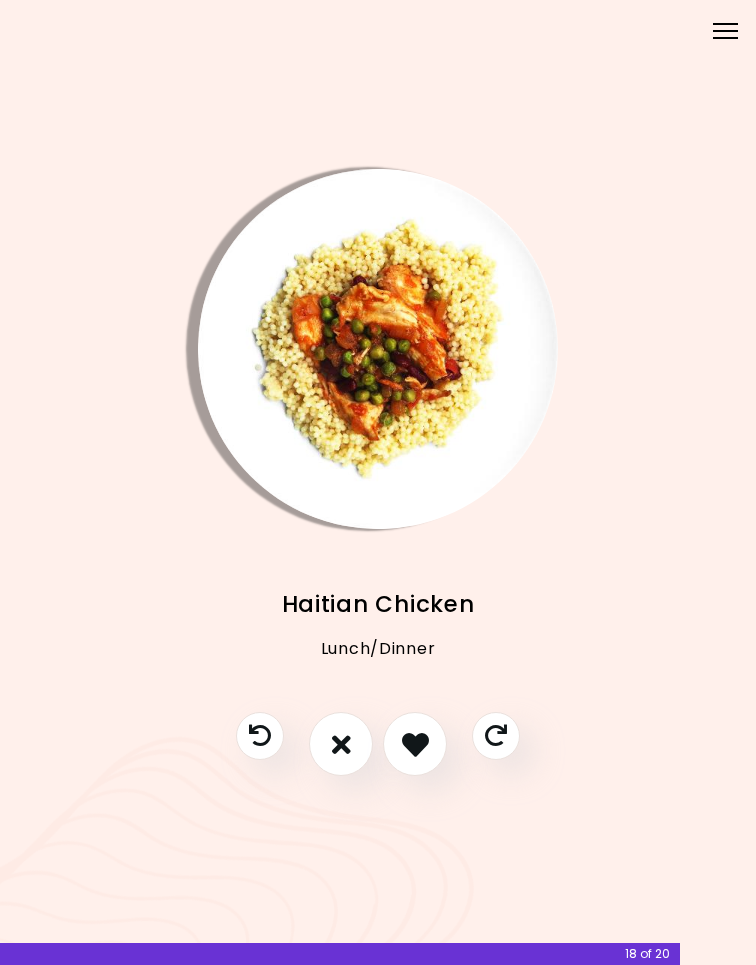 click at bounding box center [415, 744] 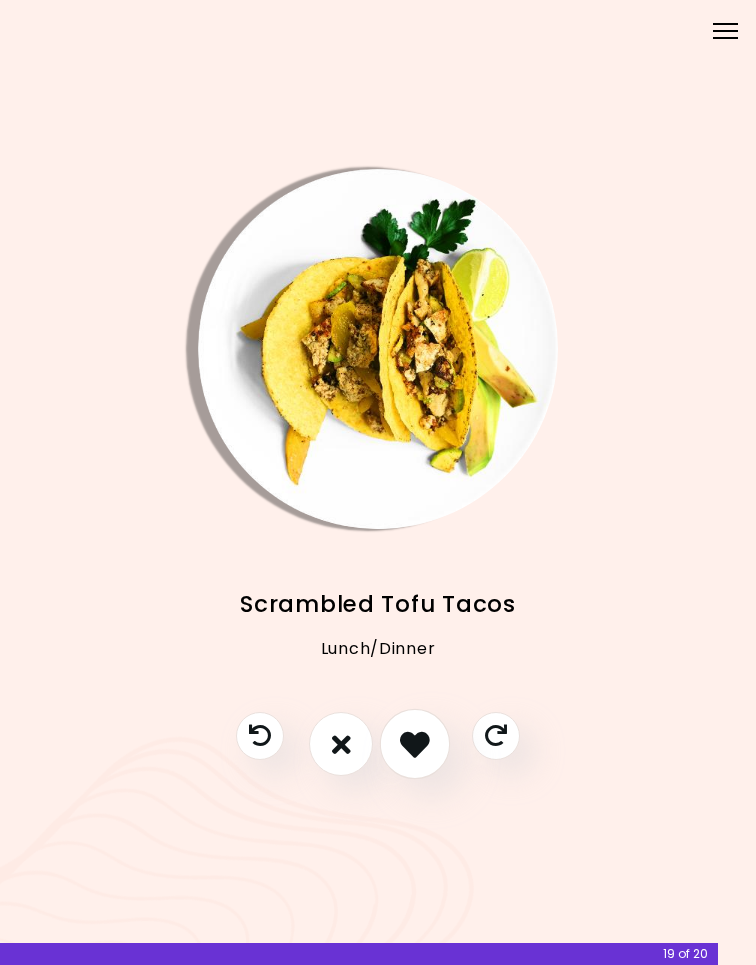 click at bounding box center [415, 744] 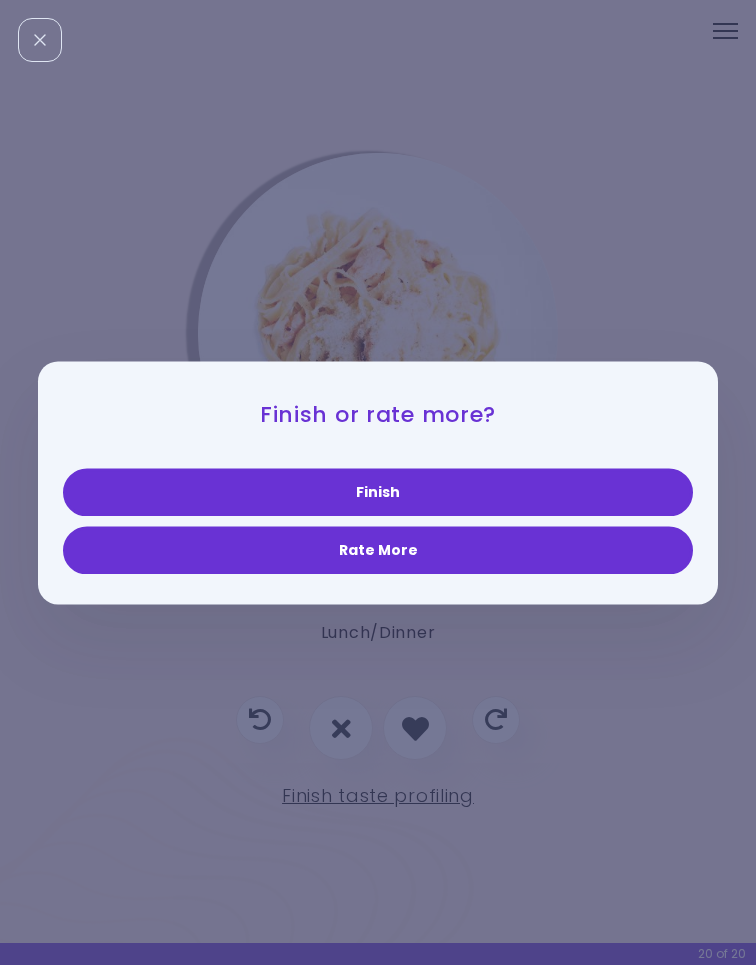 click on "Finish" at bounding box center [378, 492] 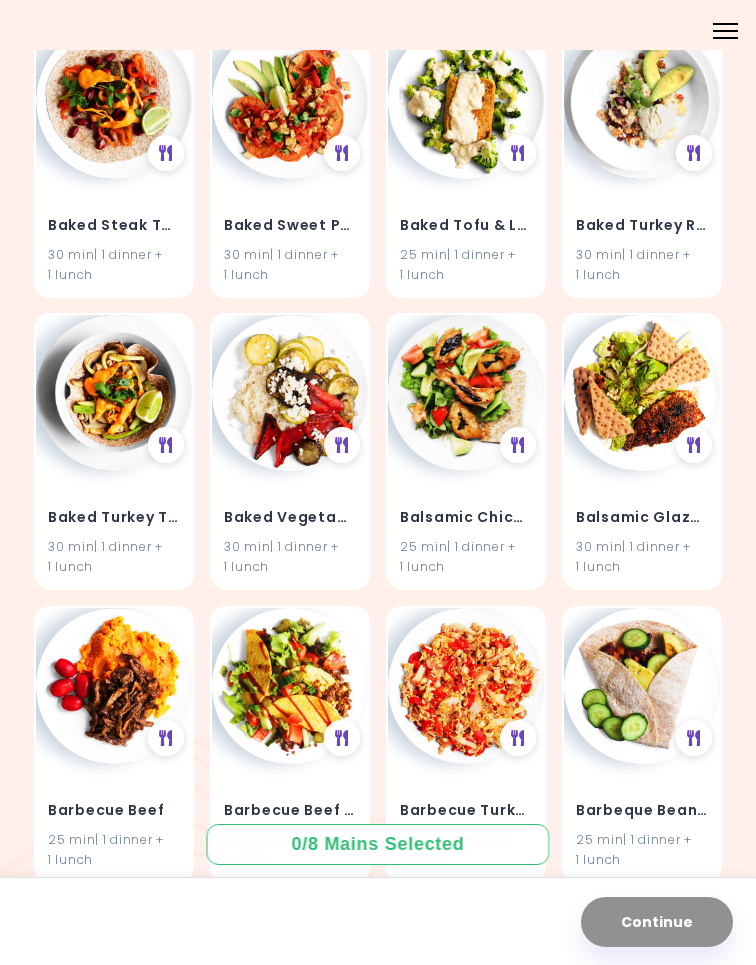scroll, scrollTop: 3175, scrollLeft: 0, axis: vertical 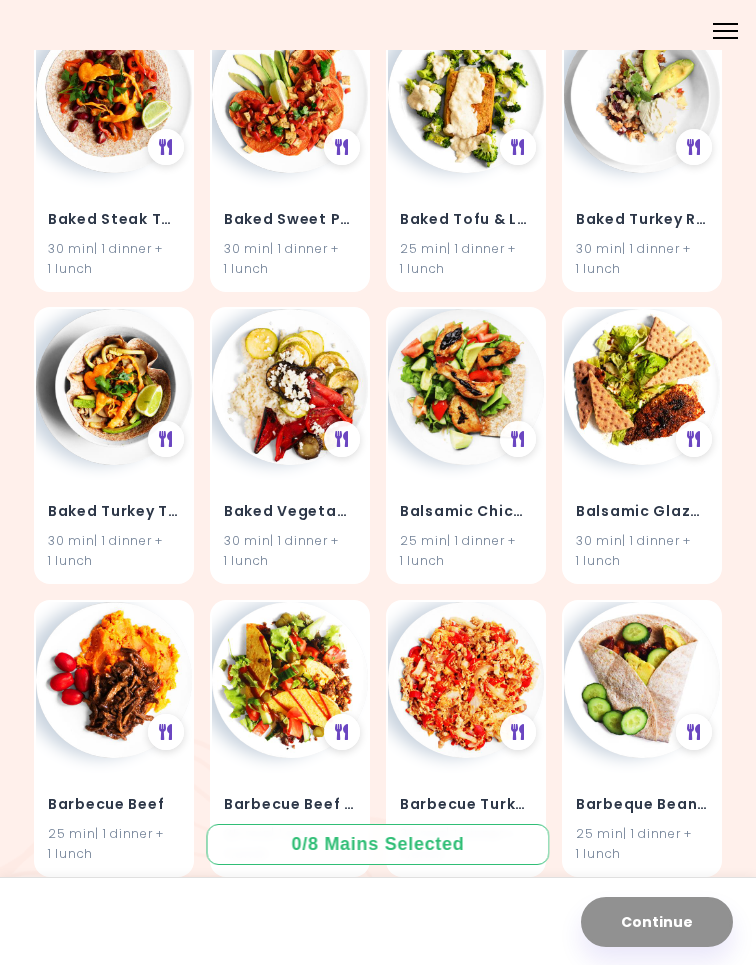 click at bounding box center [466, 387] 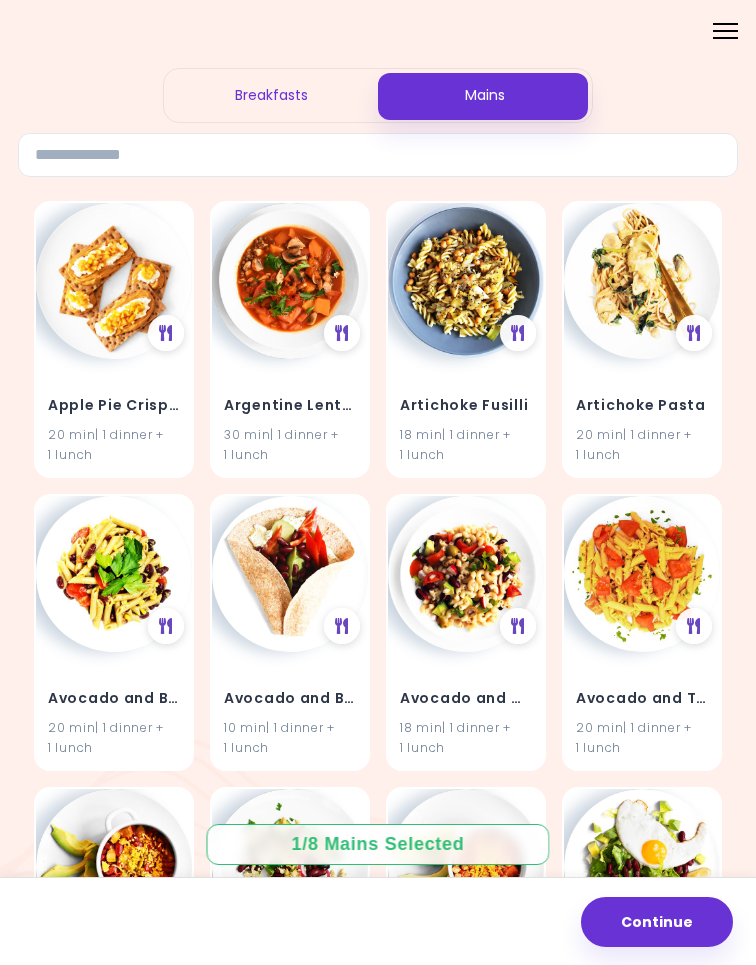scroll, scrollTop: 61, scrollLeft: 0, axis: vertical 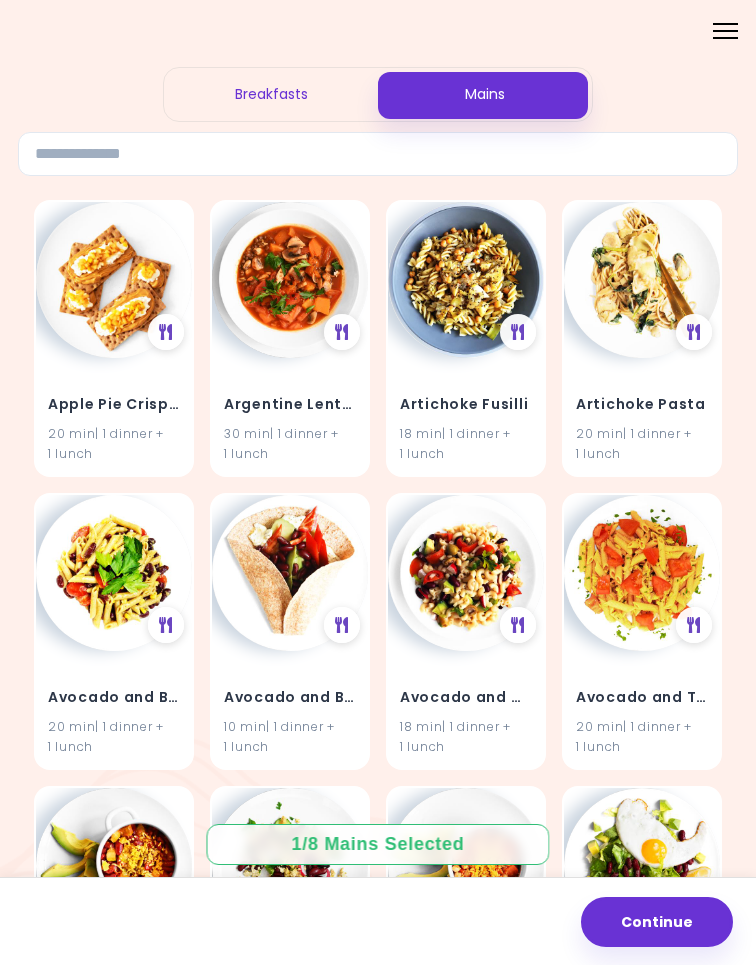 click at bounding box center (290, 280) 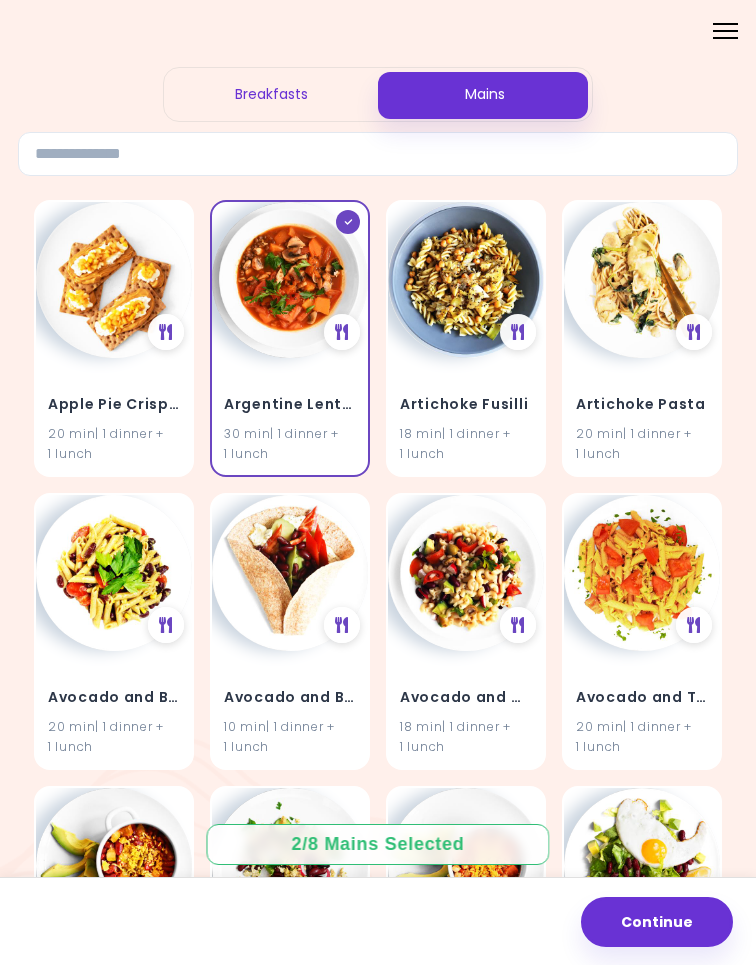 click at bounding box center [466, 280] 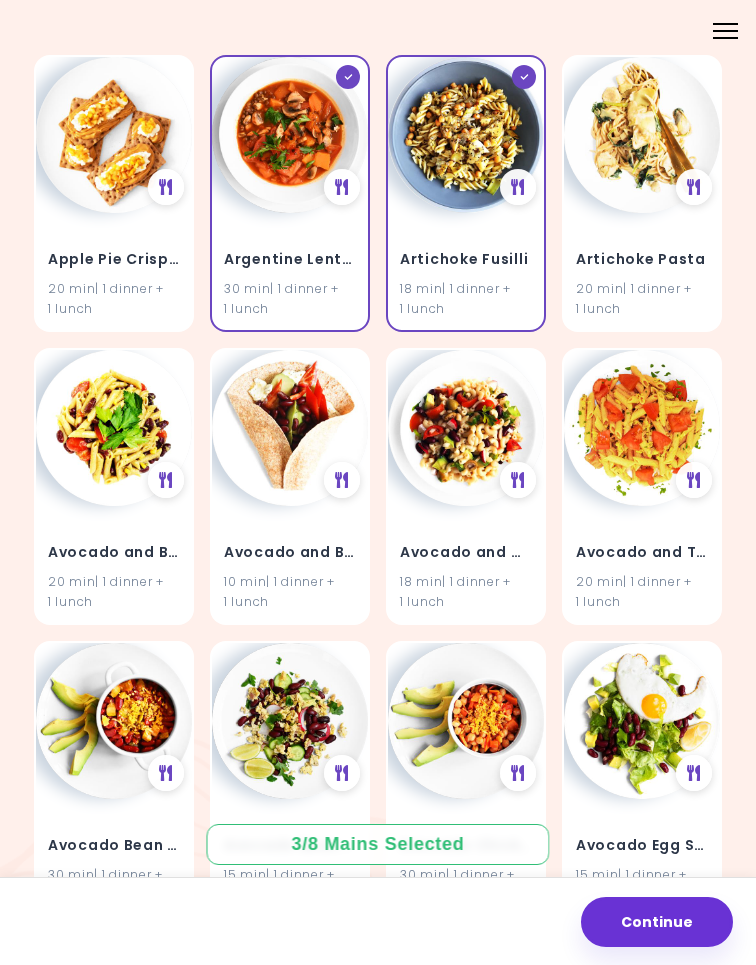 scroll, scrollTop: 207, scrollLeft: 0, axis: vertical 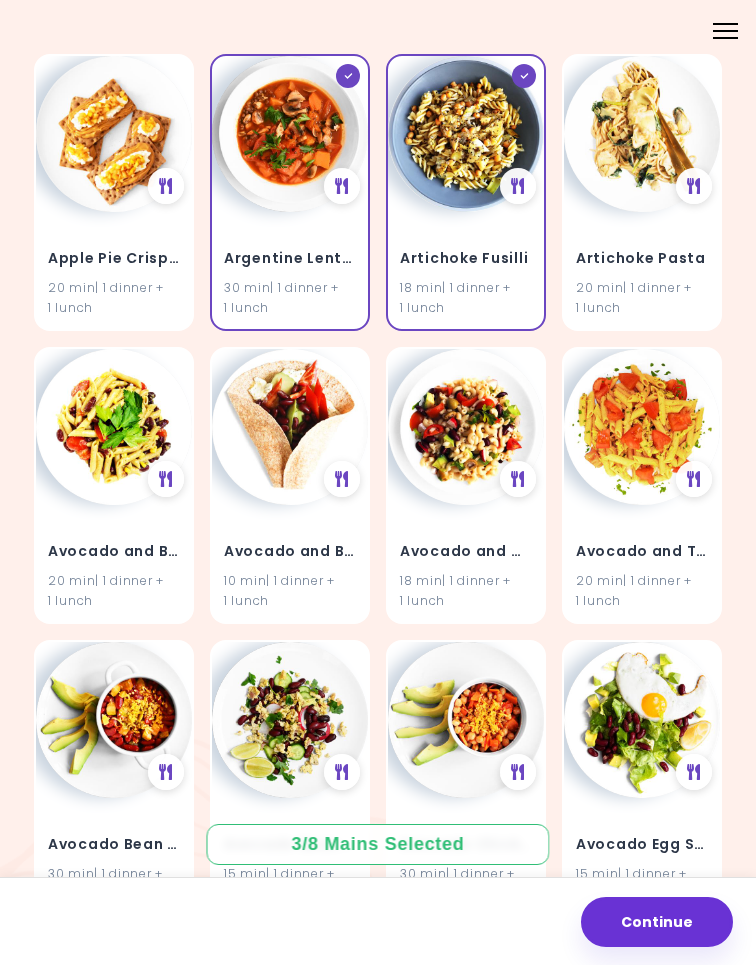 click at bounding box center [114, 427] 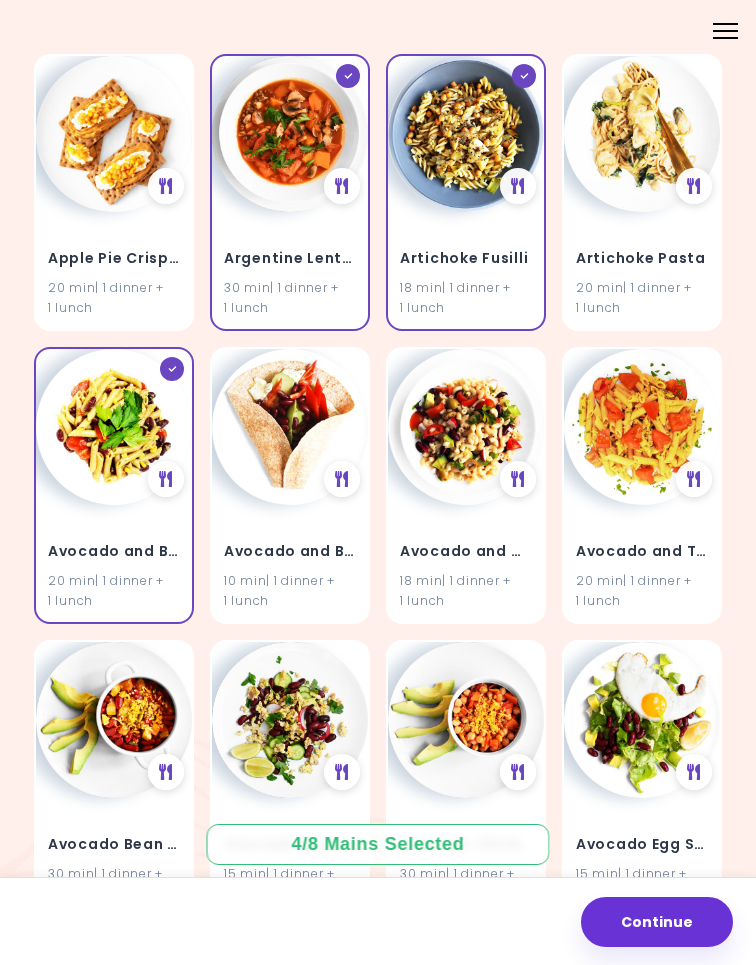 click at bounding box center [466, 427] 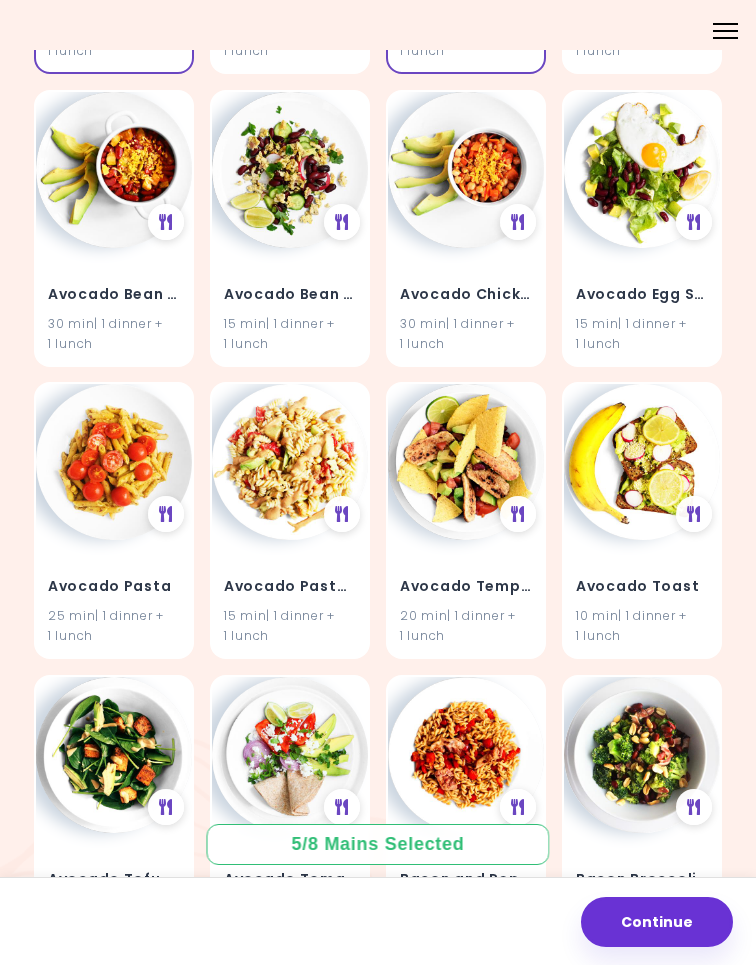 scroll, scrollTop: 758, scrollLeft: 0, axis: vertical 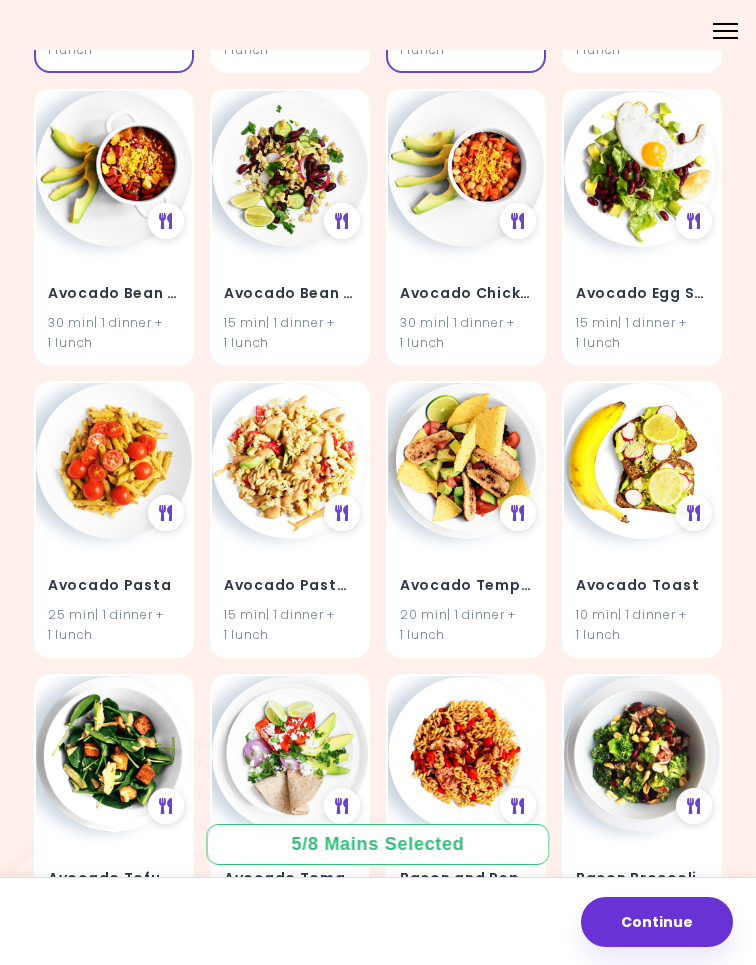 click at bounding box center [290, 461] 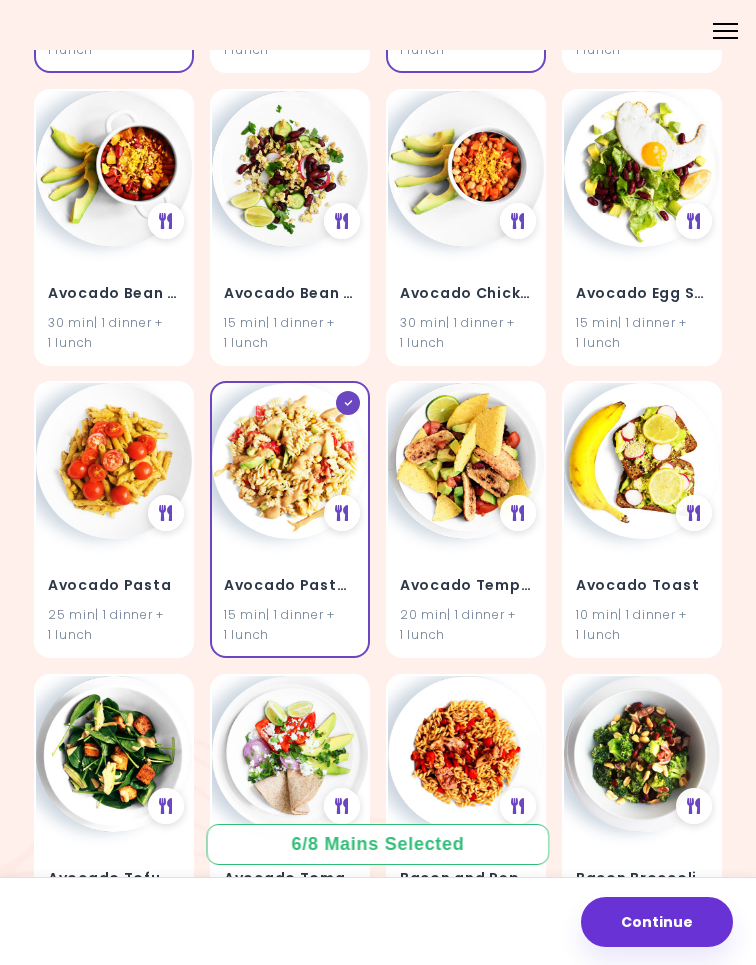click at bounding box center [114, 461] 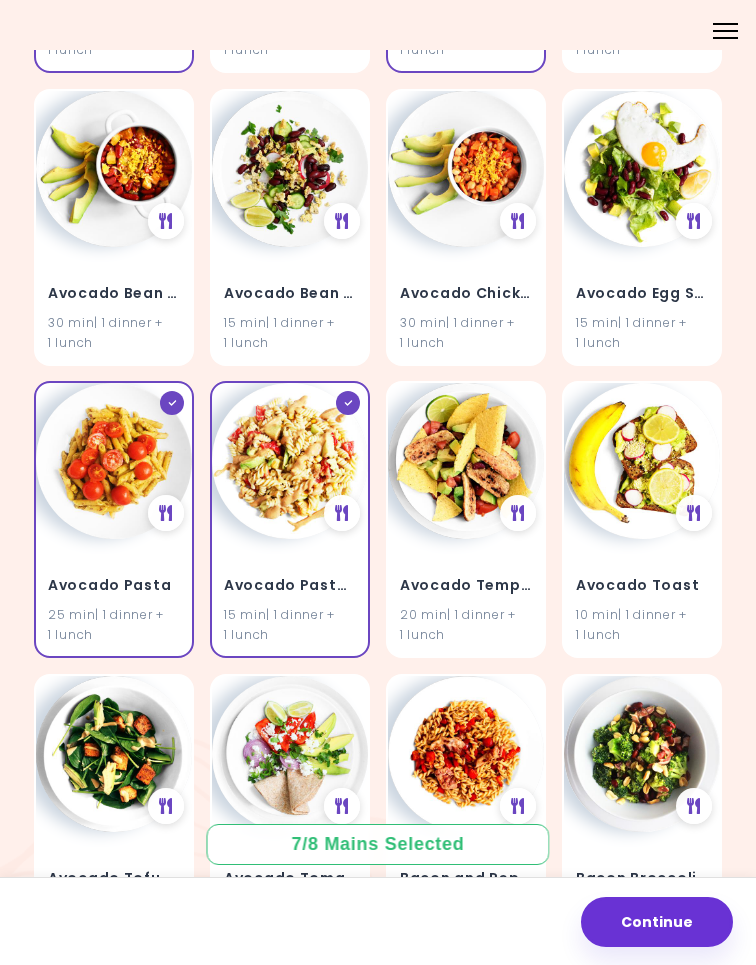 click at bounding box center (466, 169) 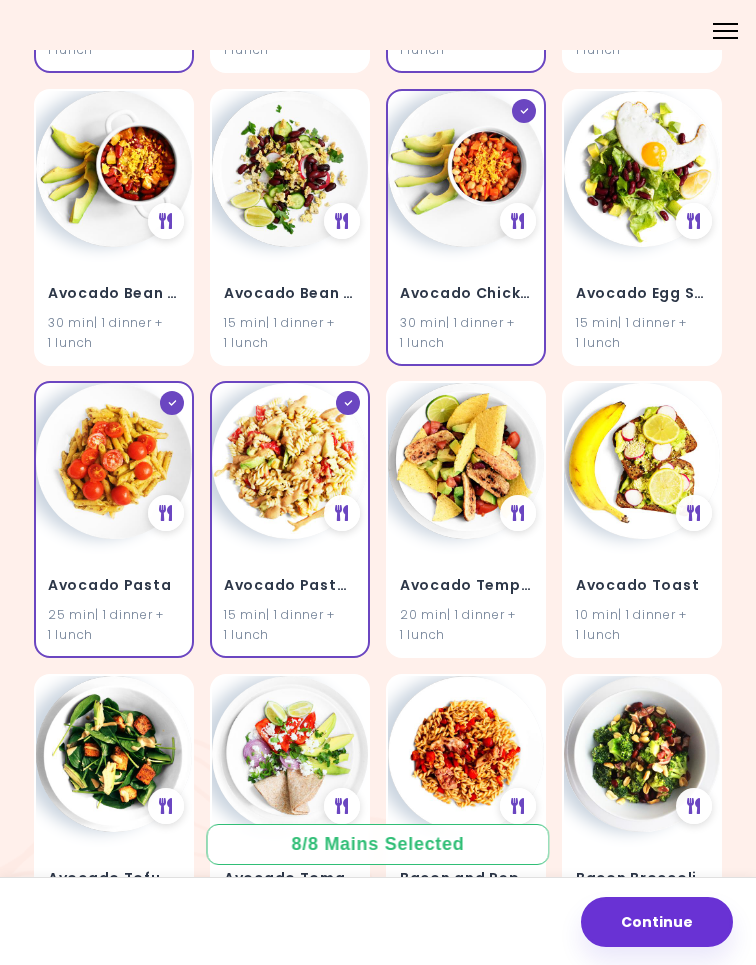 click at bounding box center [290, 169] 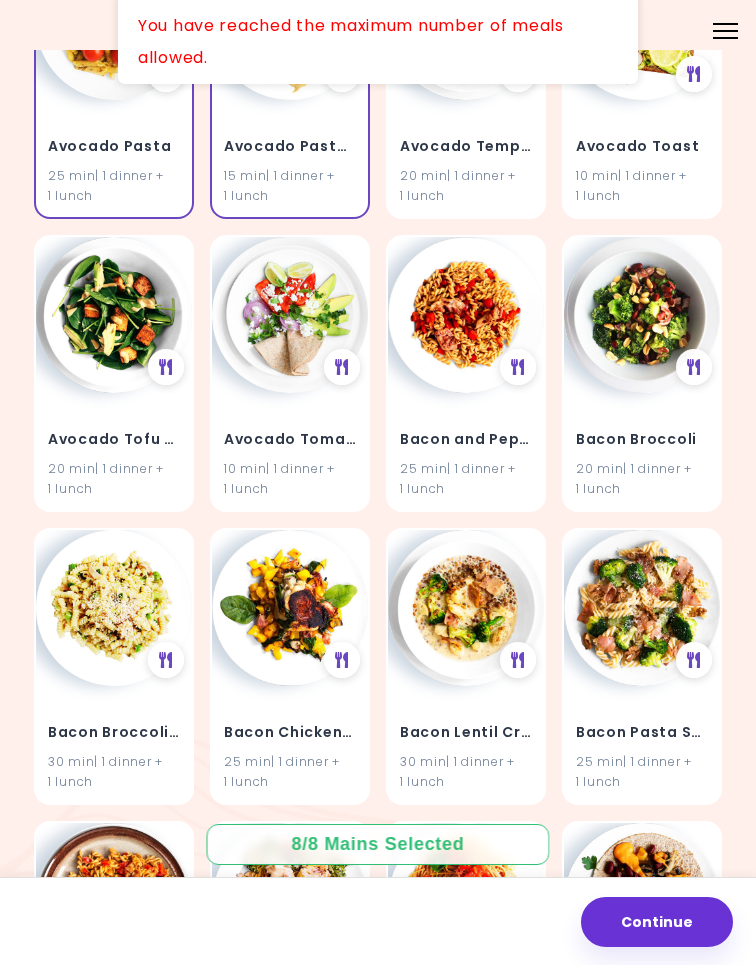 scroll, scrollTop: 1200, scrollLeft: 0, axis: vertical 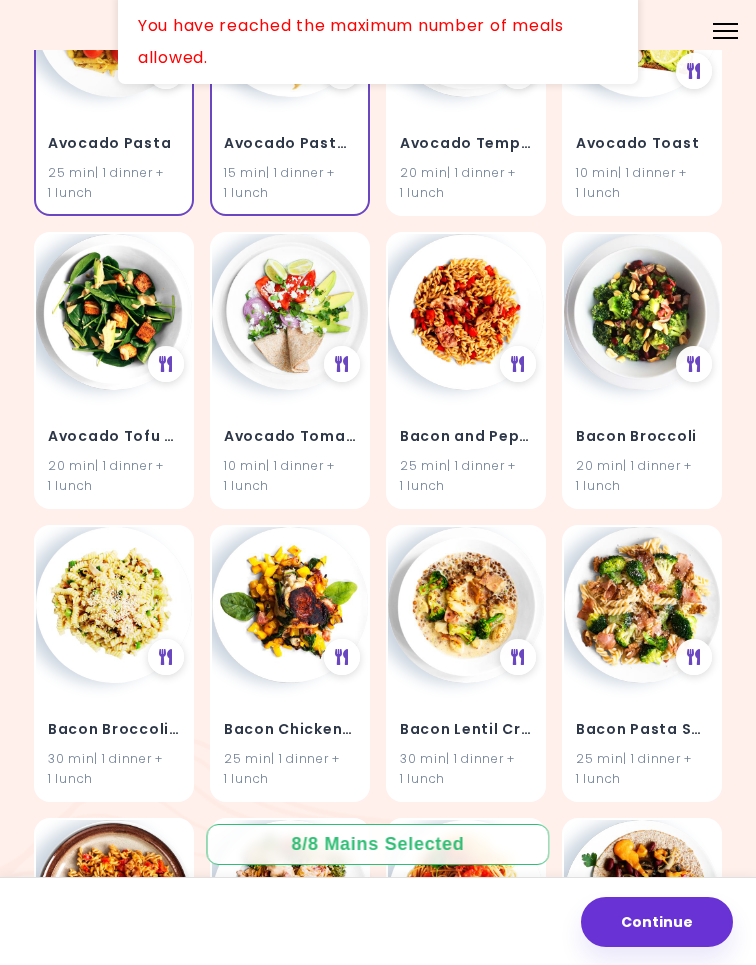 click at bounding box center (290, 605) 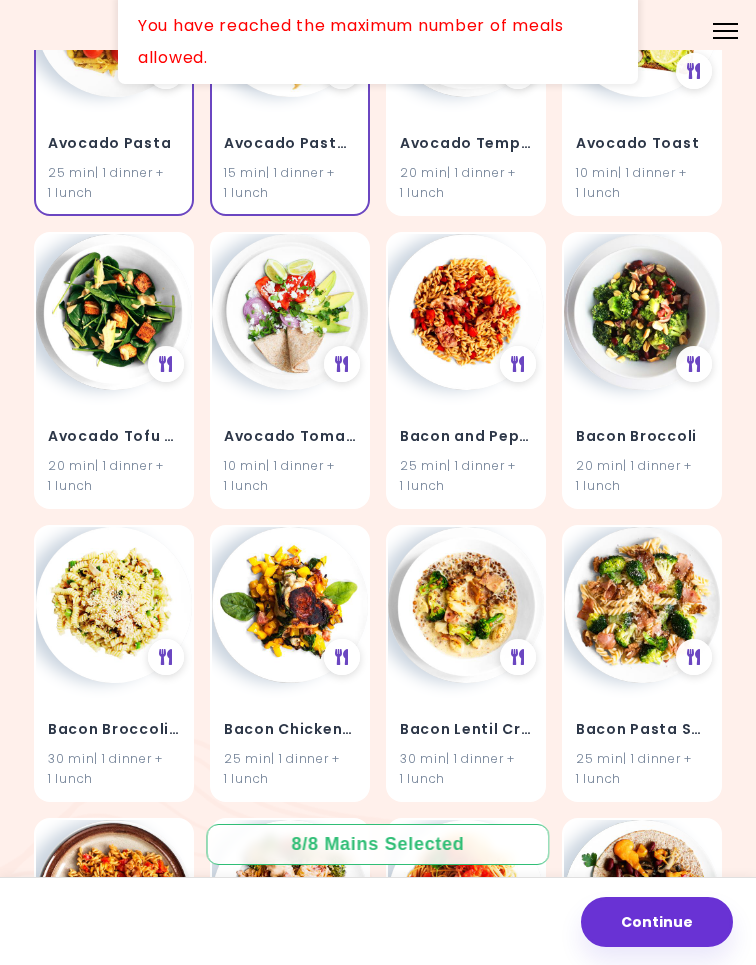 click at bounding box center [114, 605] 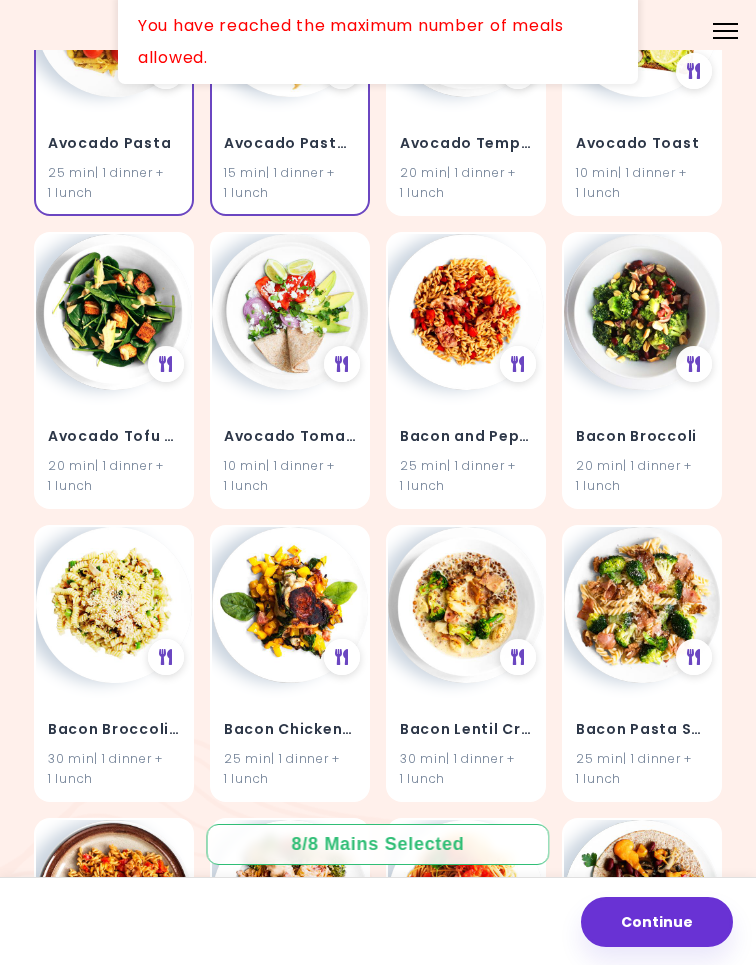 click at bounding box center [114, 605] 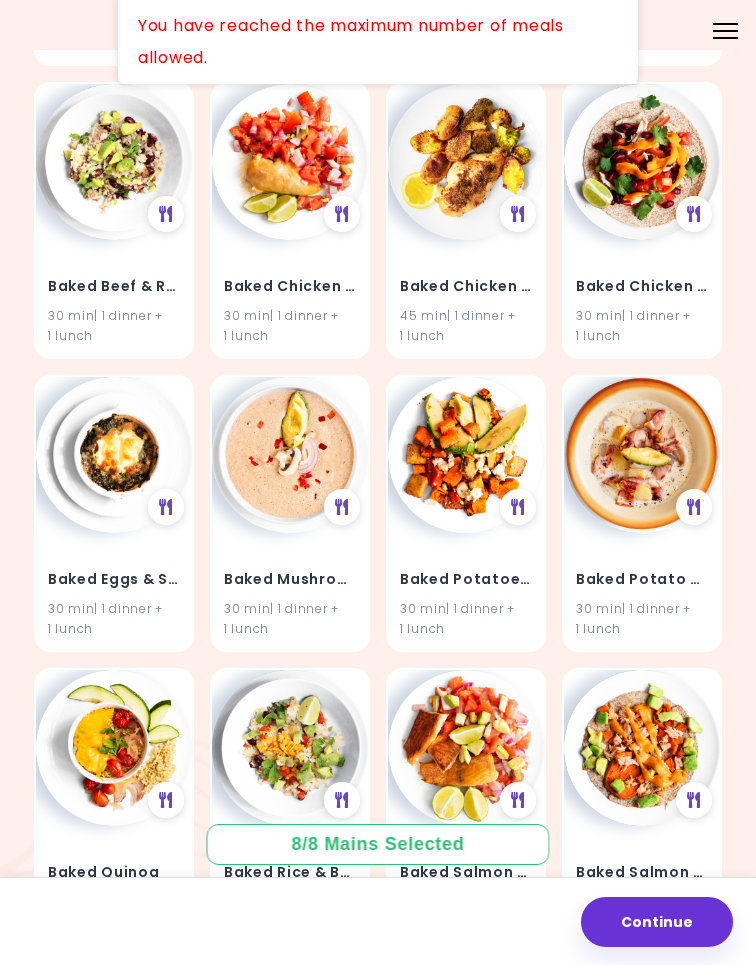 scroll, scrollTop: 2235, scrollLeft: 0, axis: vertical 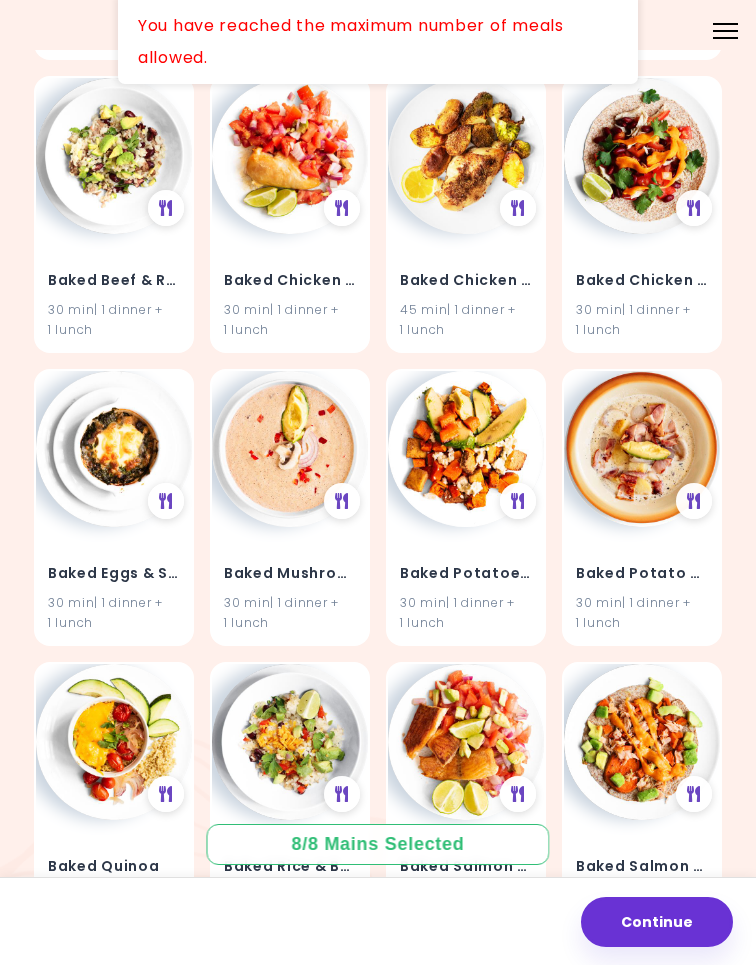 click on "Continue" at bounding box center [657, 922] 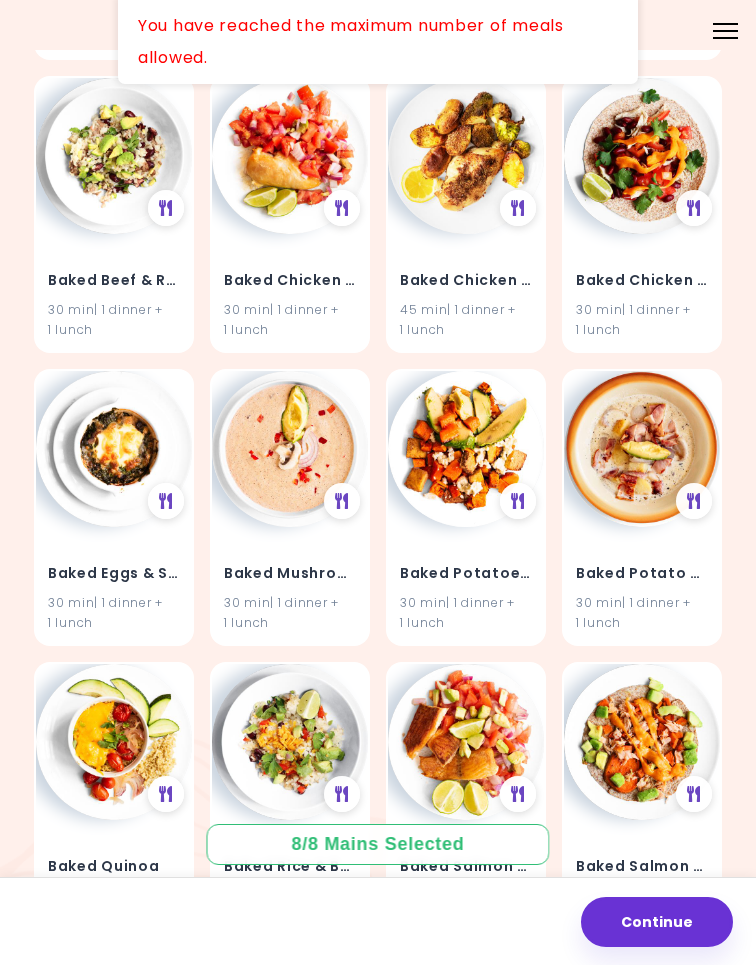 scroll, scrollTop: 0, scrollLeft: 0, axis: both 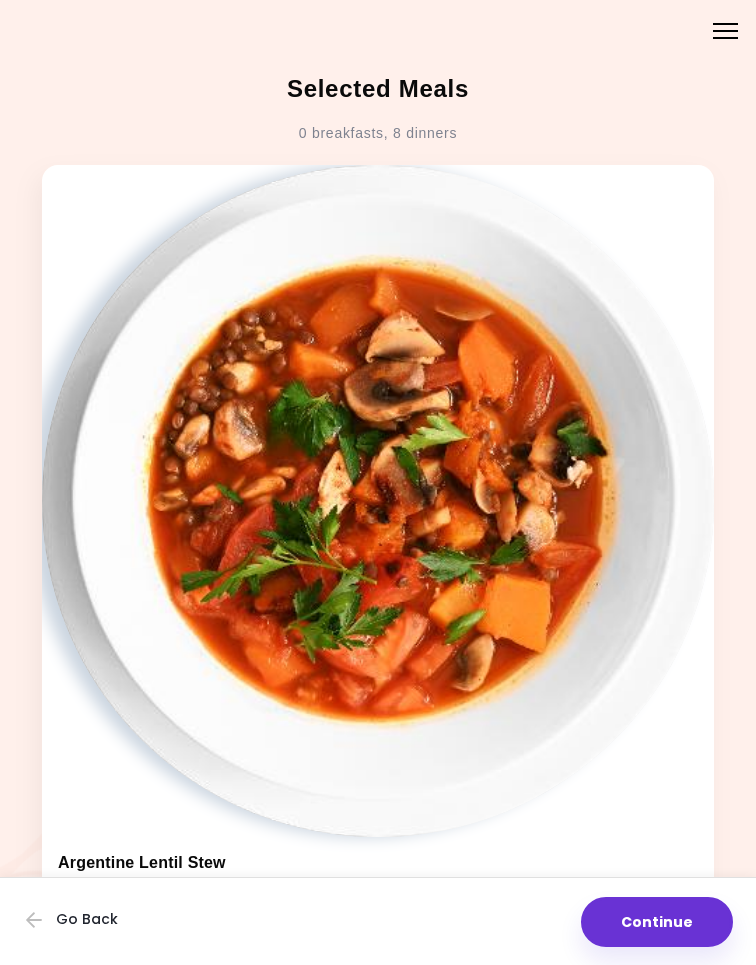 click on "Continue" at bounding box center (657, 922) 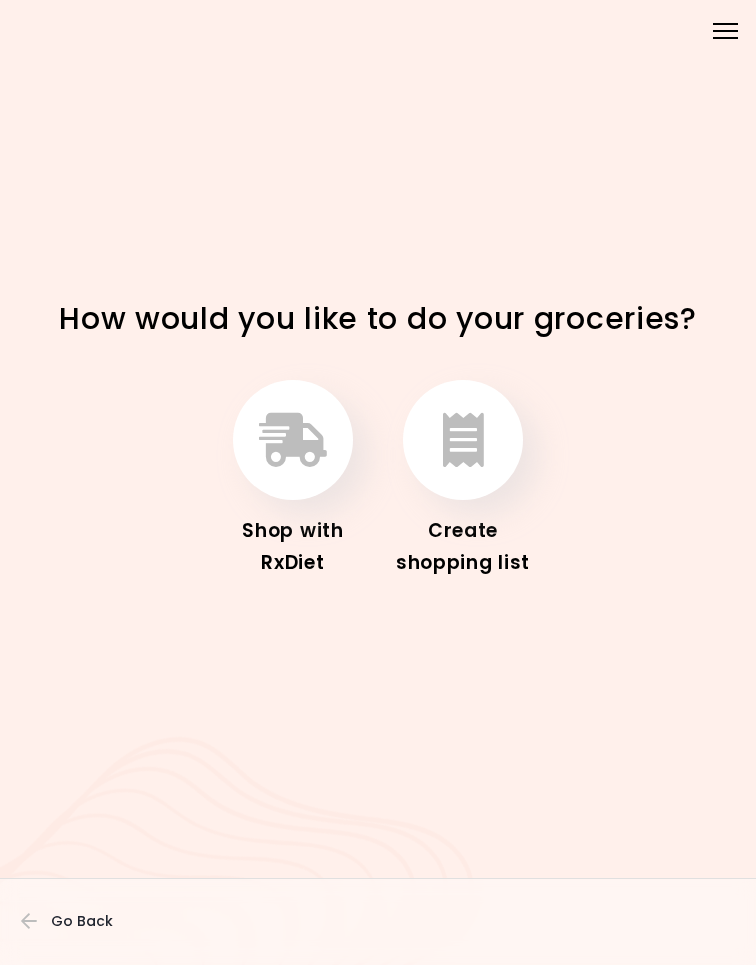 scroll, scrollTop: 25, scrollLeft: 0, axis: vertical 